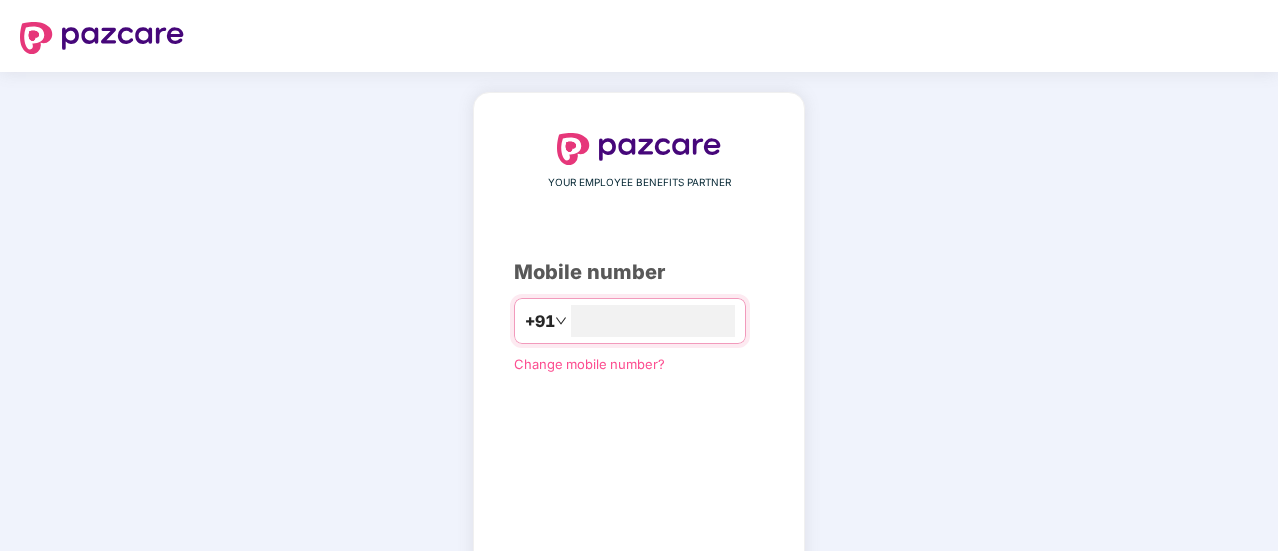 scroll, scrollTop: 0, scrollLeft: 0, axis: both 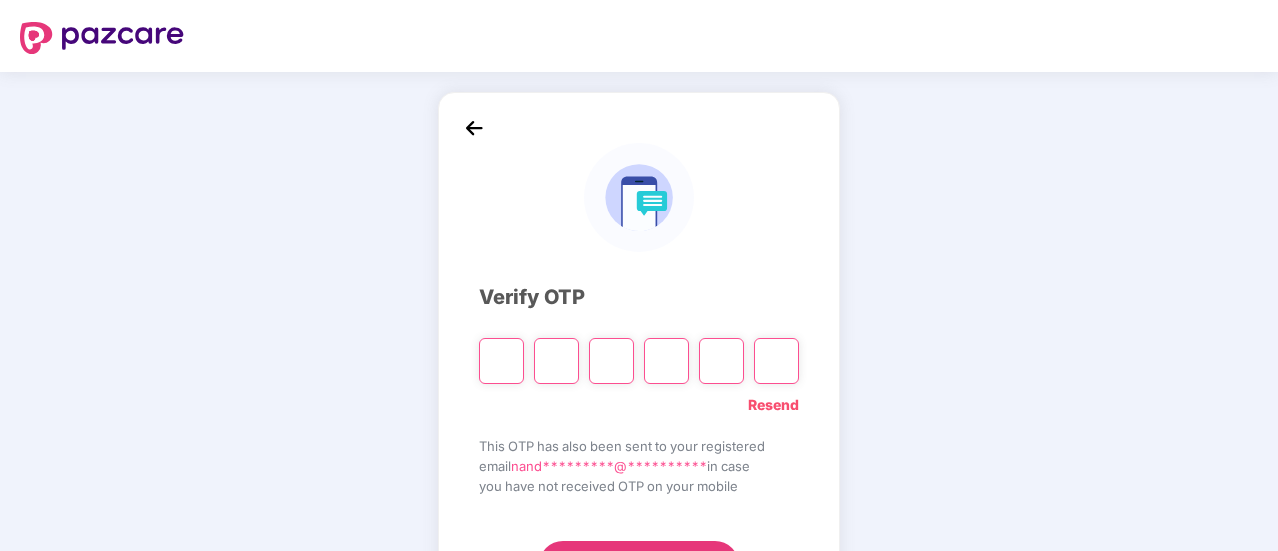 click on "Resend" at bounding box center [773, 405] 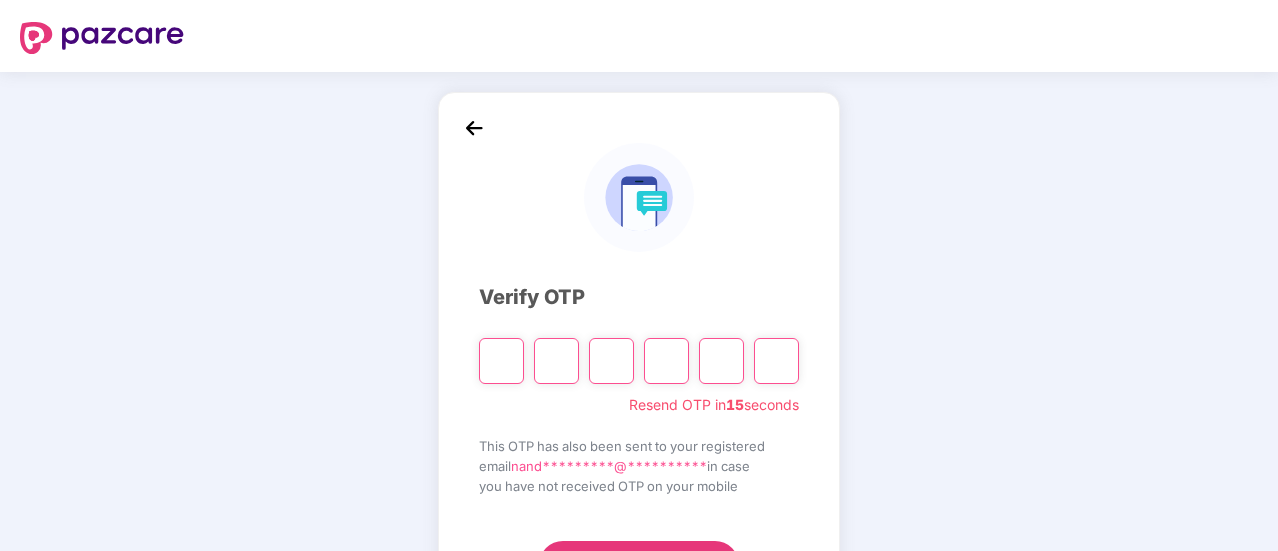 click at bounding box center (501, 361) 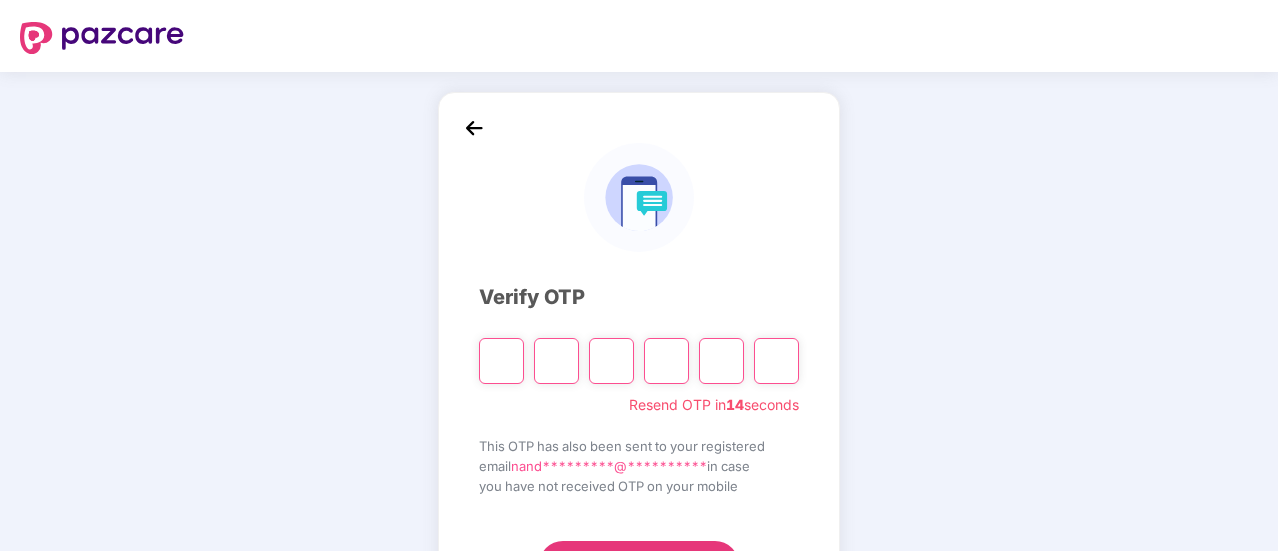 type on "*" 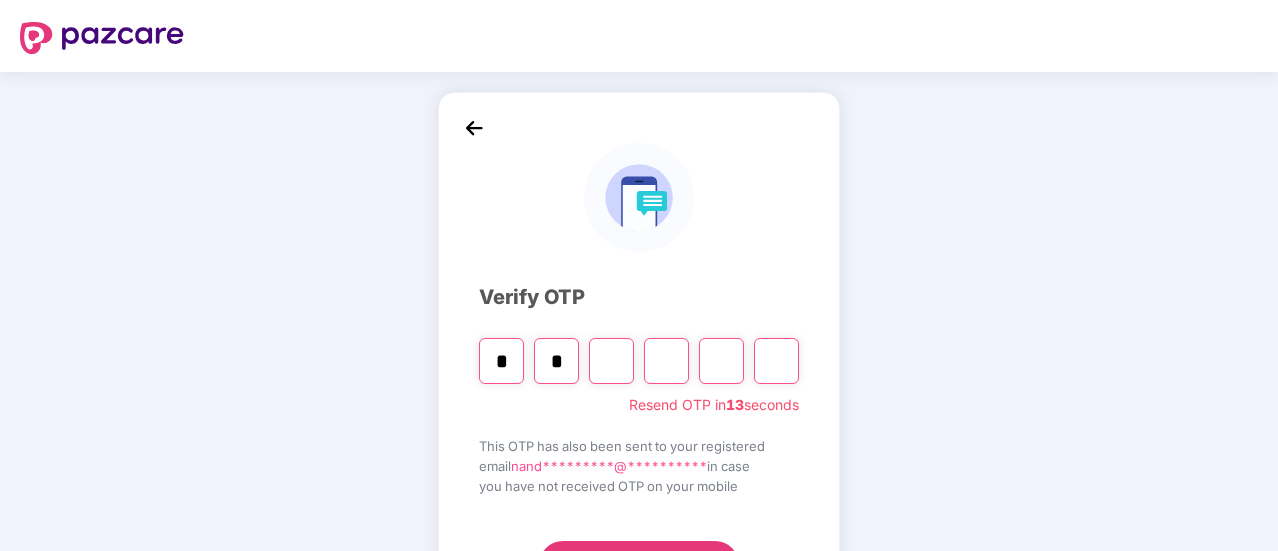 type on "*" 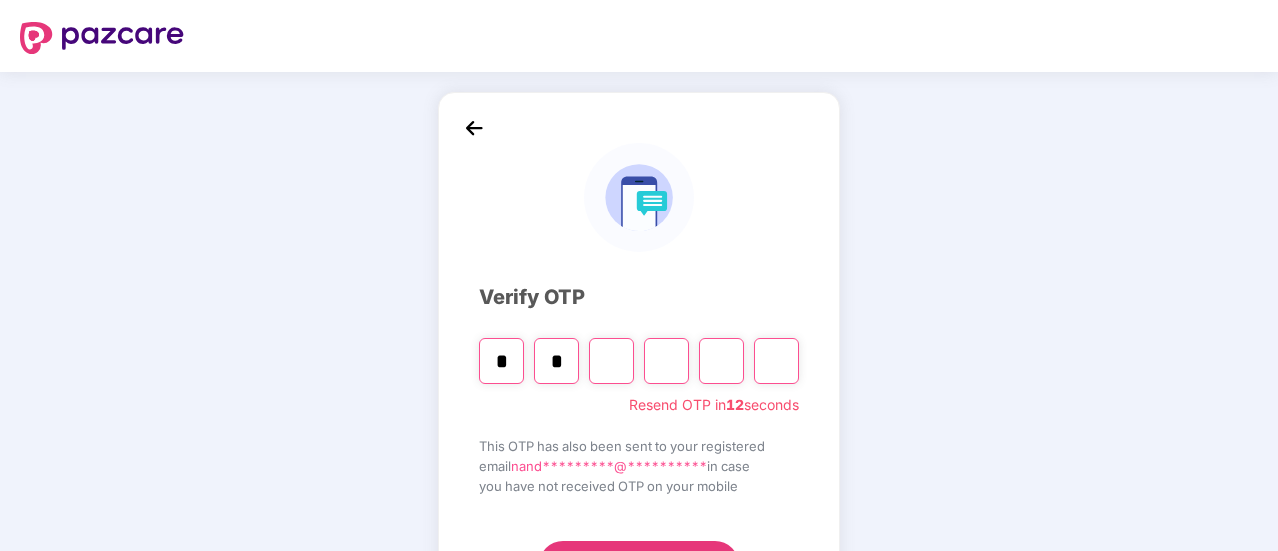 type on "*" 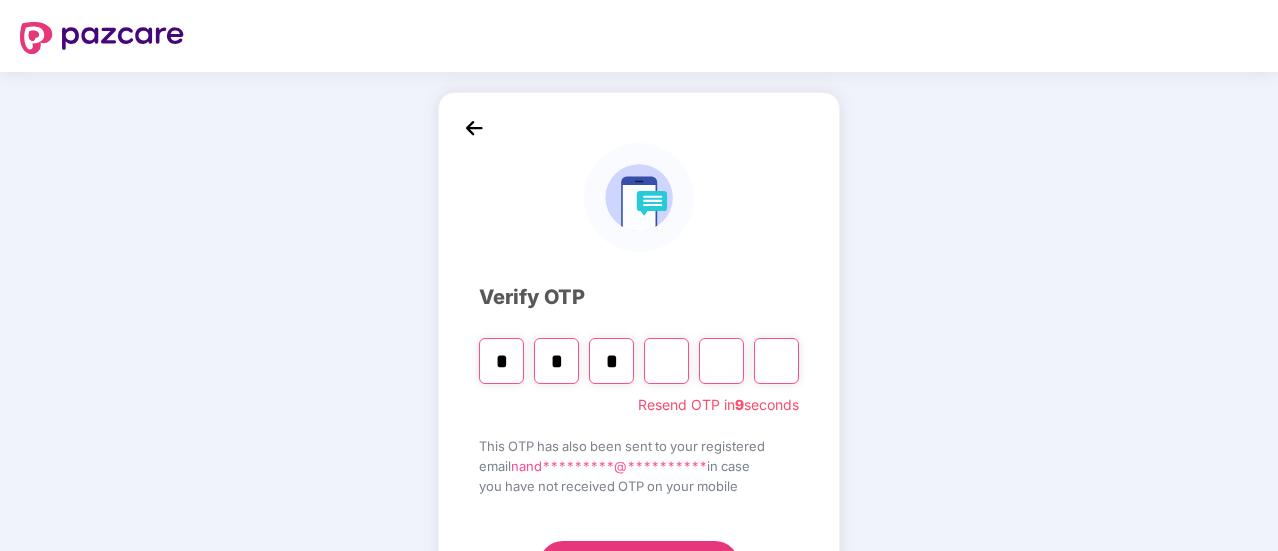 type on "*" 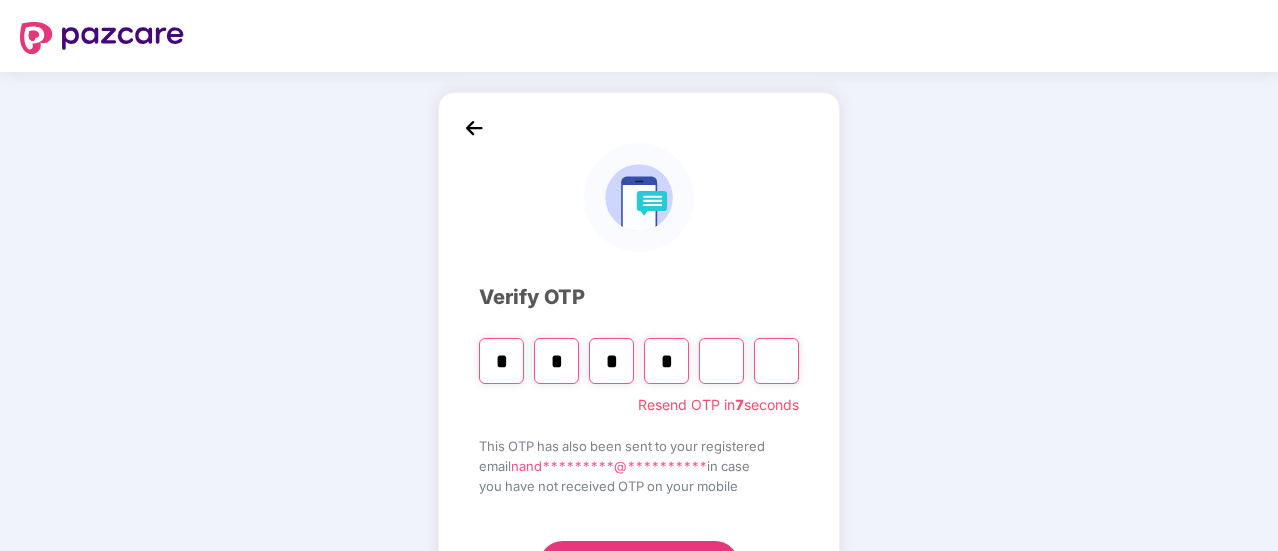 type on "*" 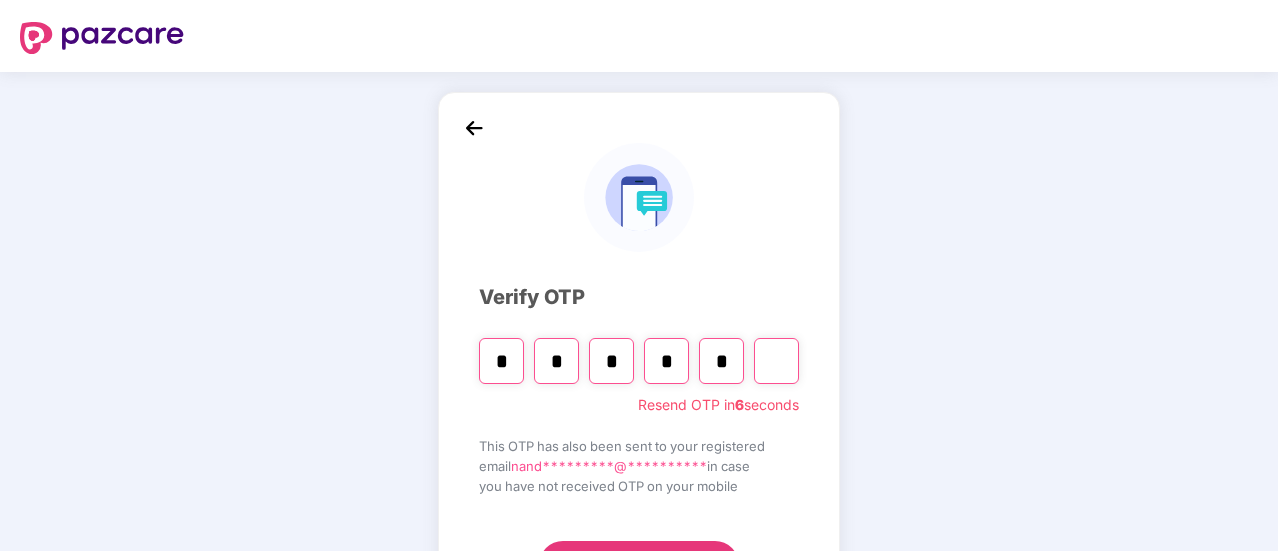 type on "*" 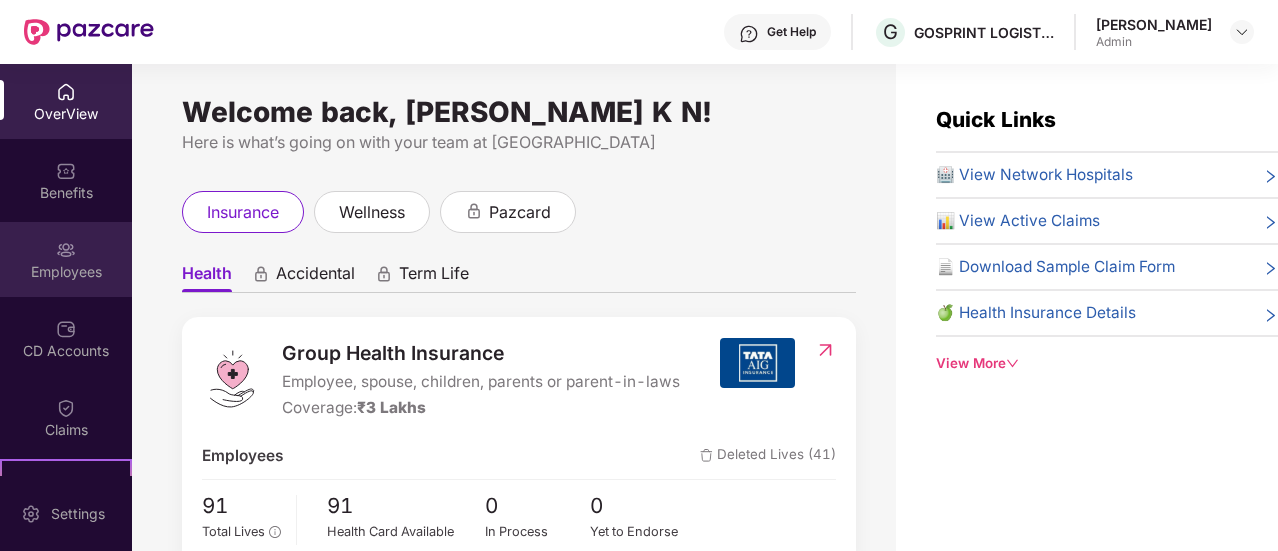 click on "Employees" at bounding box center (66, 259) 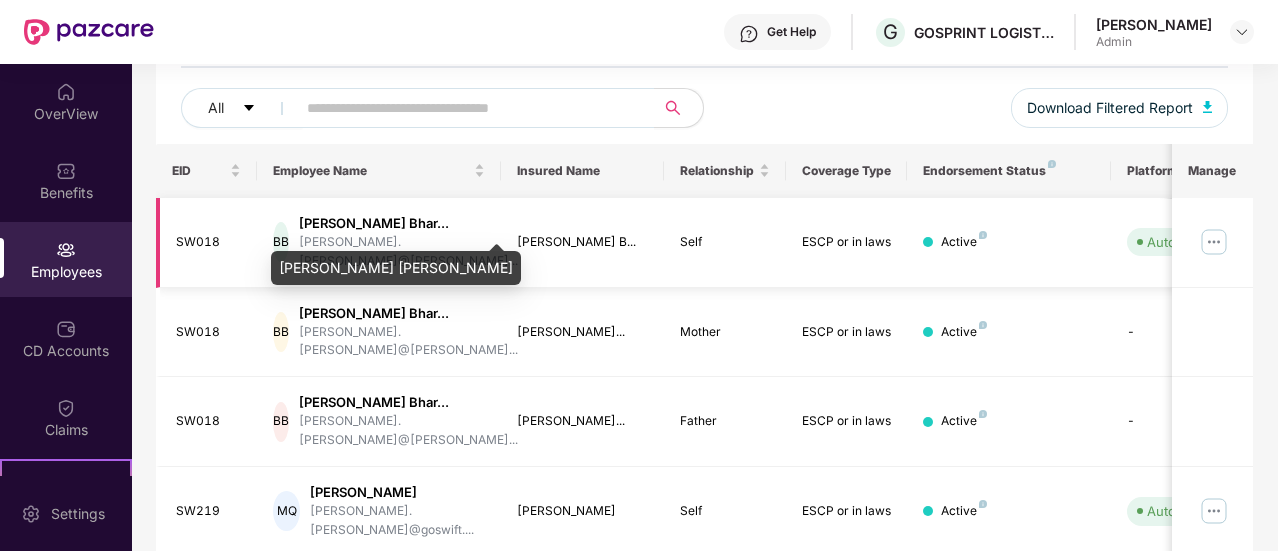 scroll, scrollTop: 337, scrollLeft: 0, axis: vertical 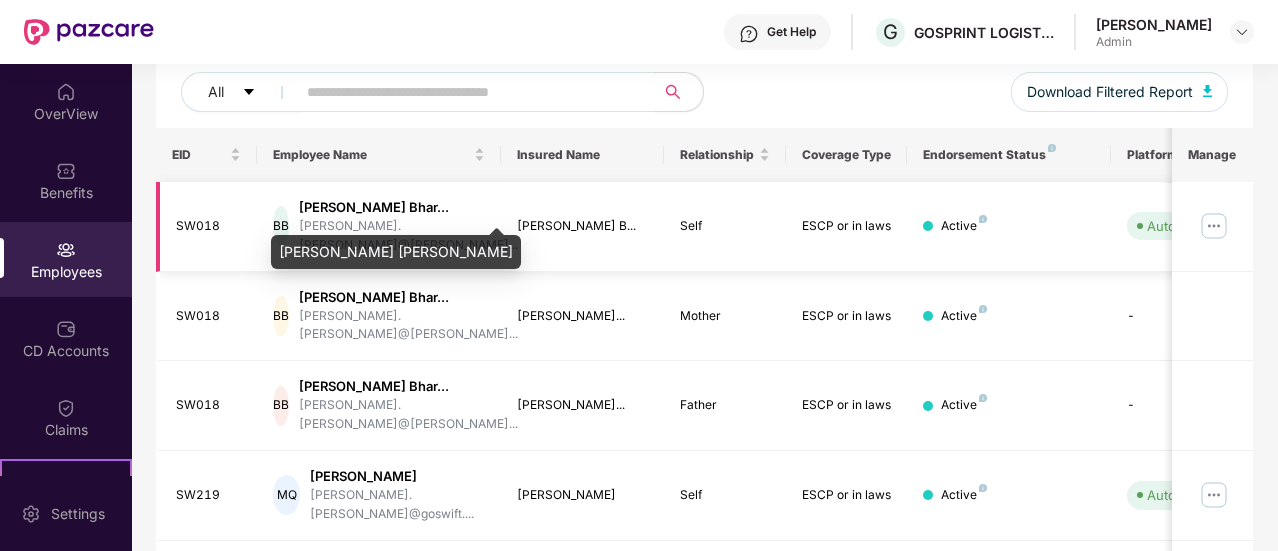 click on "[PERSON_NAME] Bhar..." at bounding box center [408, 207] 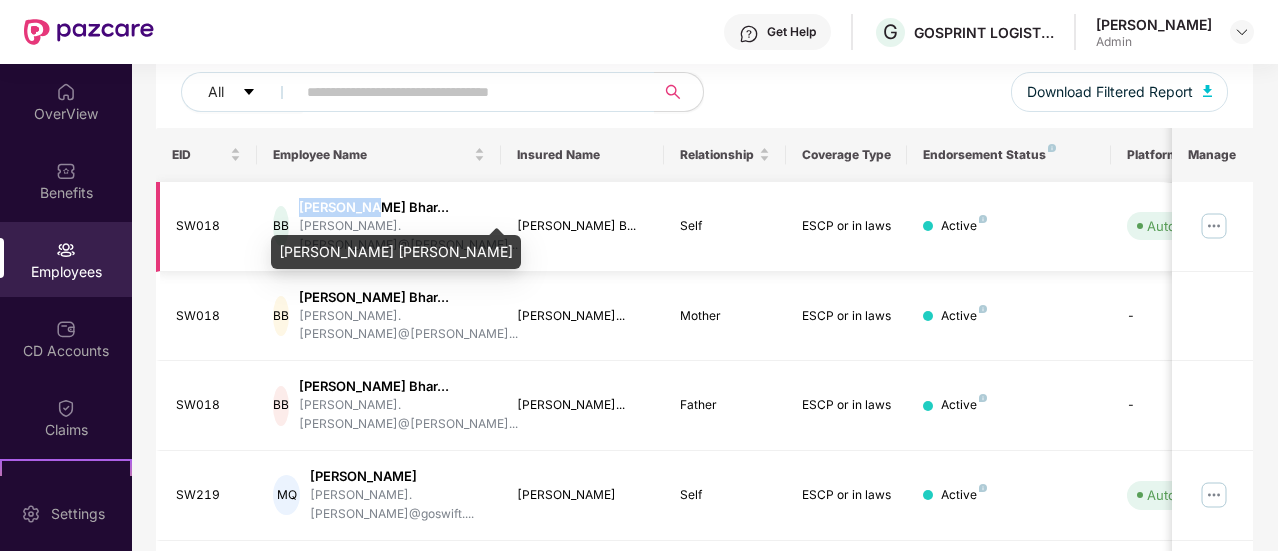 click on "[PERSON_NAME] Bhar..." at bounding box center [408, 207] 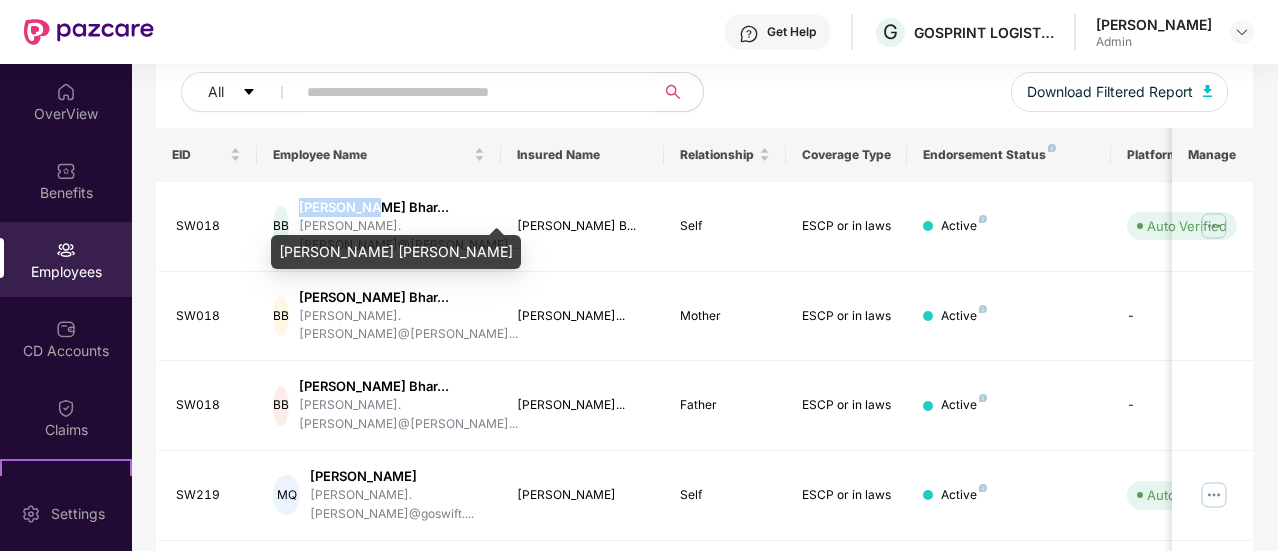 drag, startPoint x: 333, startPoint y: 212, endPoint x: 361, endPoint y: 256, distance: 52.153618 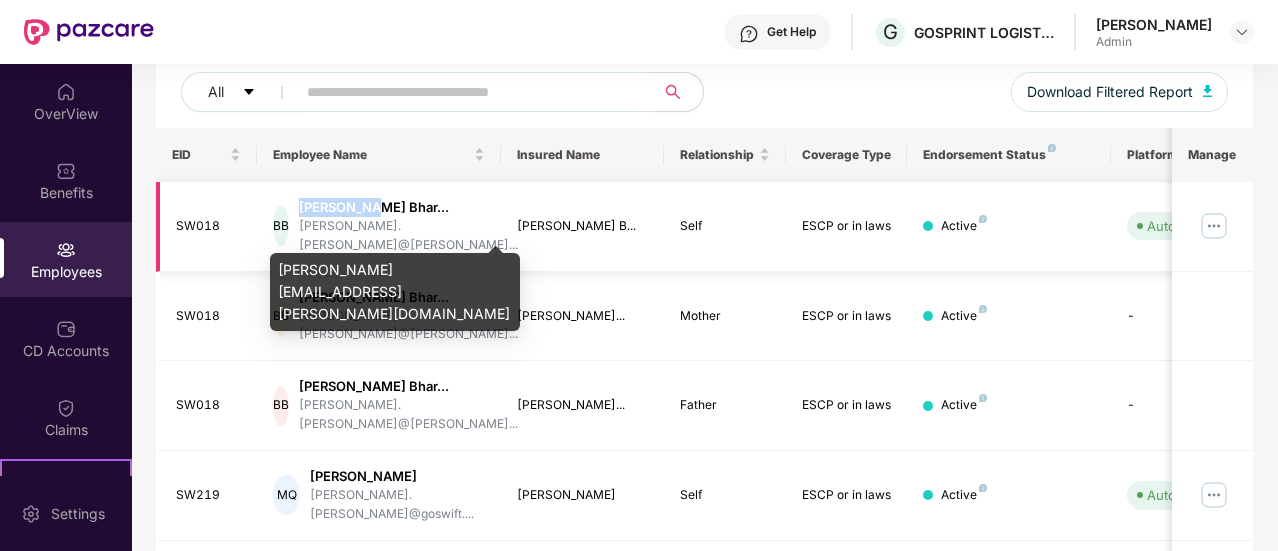 click on "[PERSON_NAME].[PERSON_NAME]@[PERSON_NAME]..." at bounding box center (408, 236) 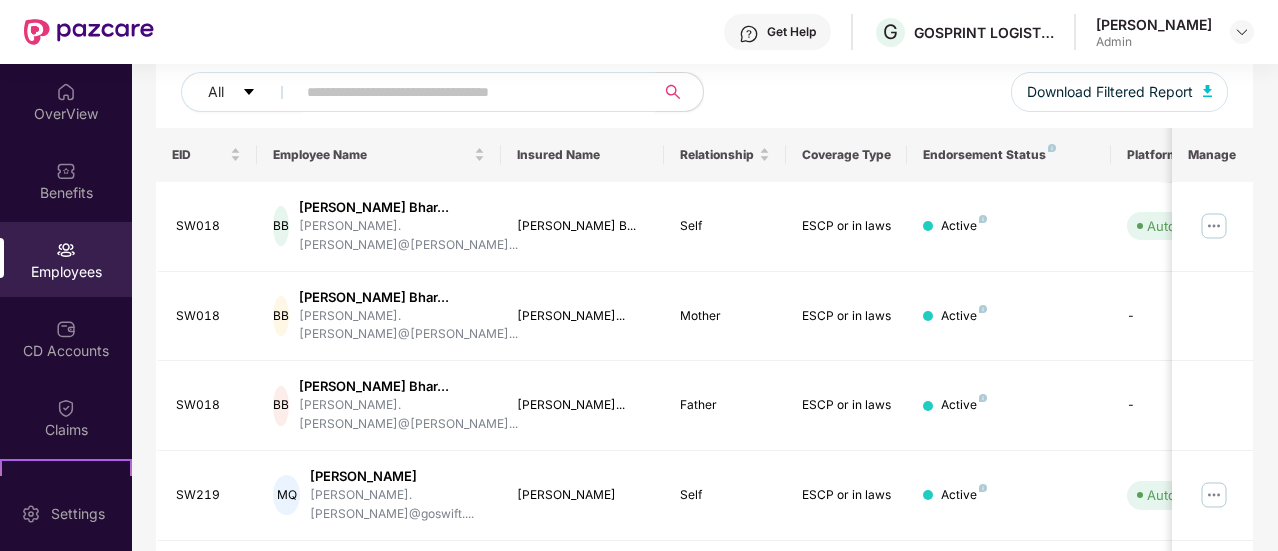 click at bounding box center [467, 92] 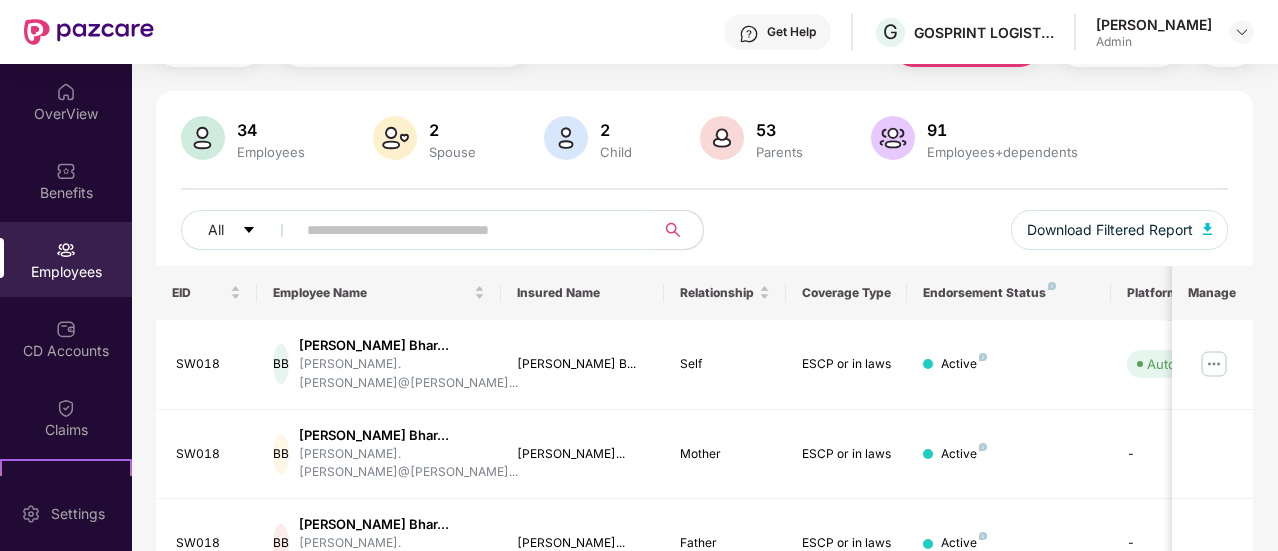 click on "2" at bounding box center [452, 130] 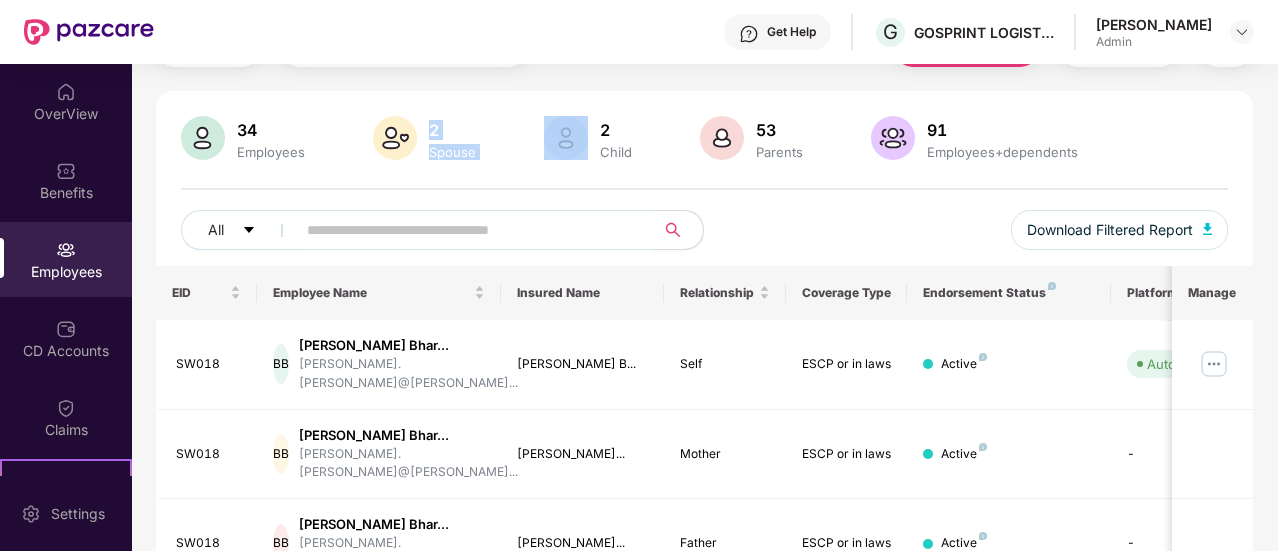 drag, startPoint x: 440, startPoint y: 129, endPoint x: 454, endPoint y: 162, distance: 35.846897 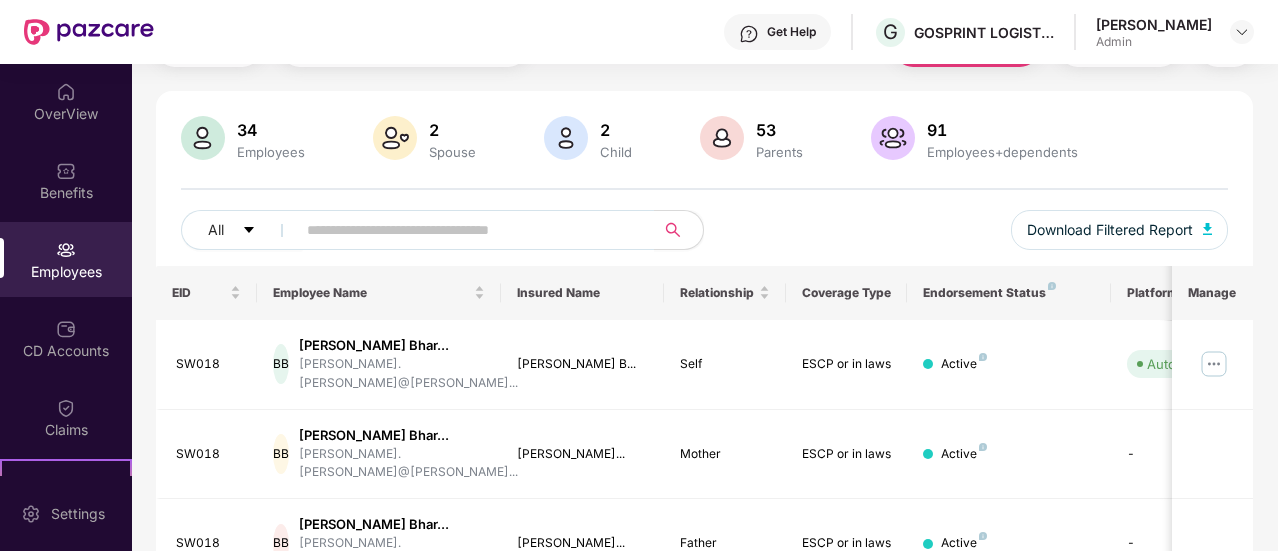 click on "34 Employees 2 Spouse 2 Child 53 Parents 91 Employees+dependents All Download Filtered Report" at bounding box center (704, 191) 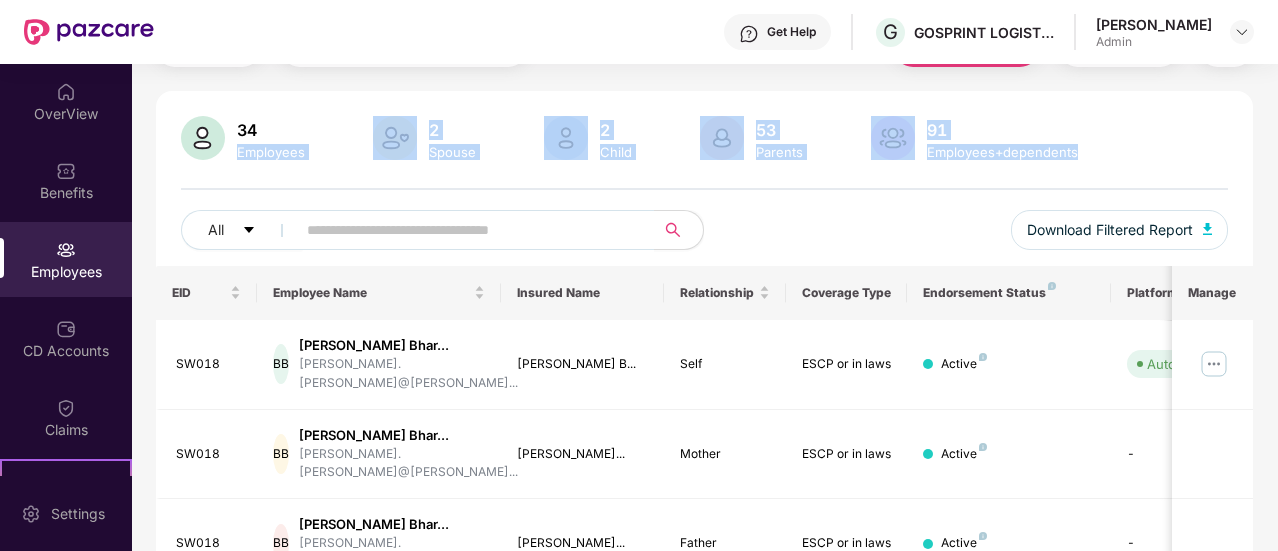 drag, startPoint x: 637, startPoint y: 166, endPoint x: 299, endPoint y: 77, distance: 349.5211 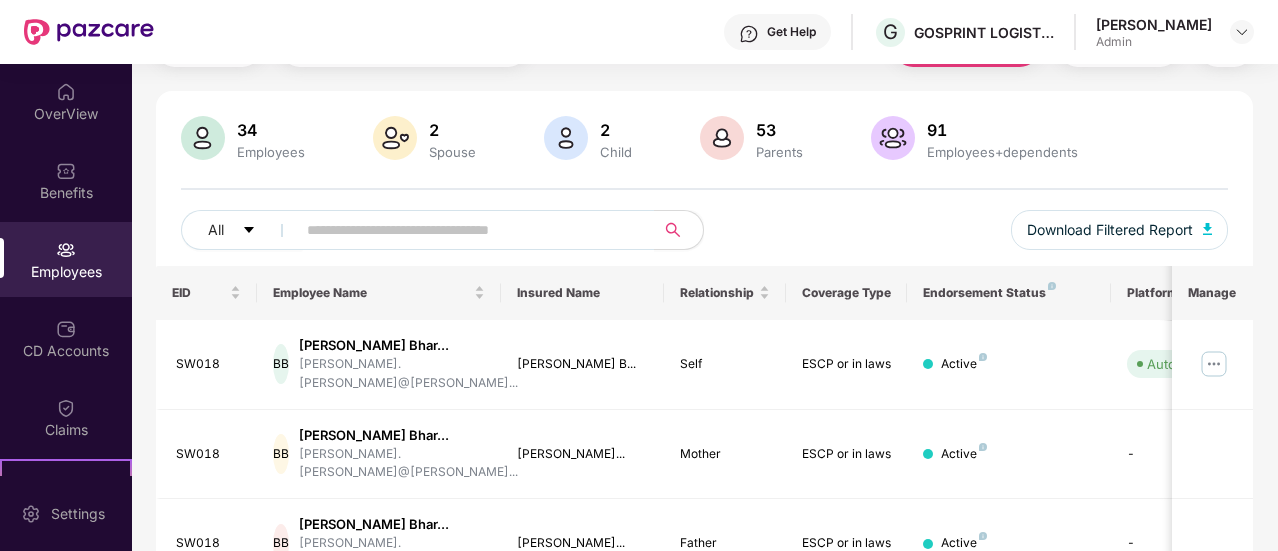 click on "All Download Filtered Report" at bounding box center [704, 238] 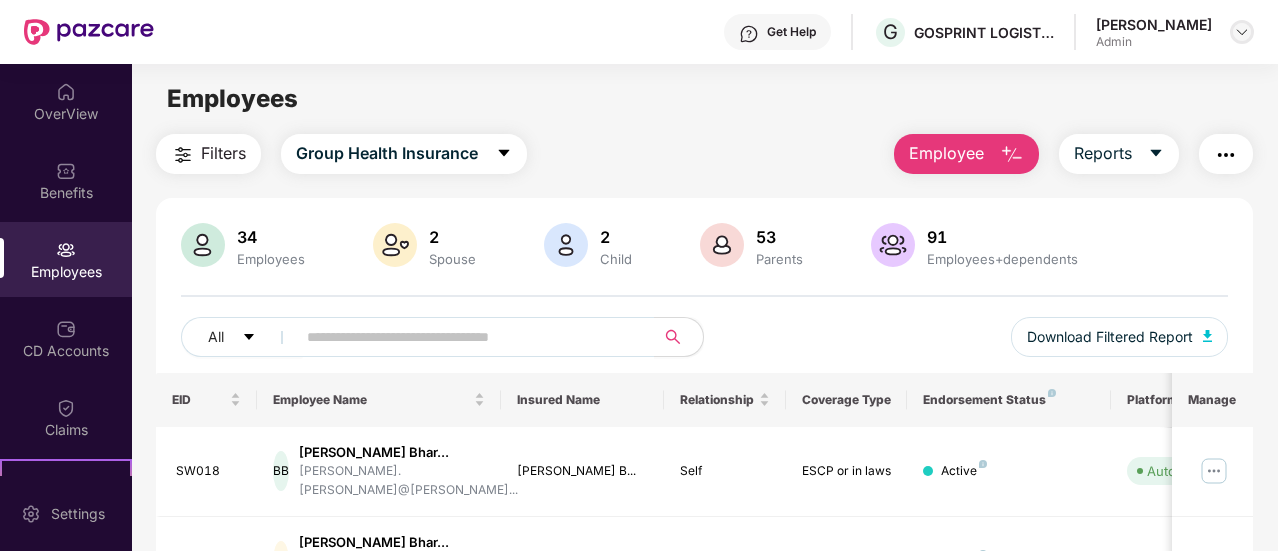 click at bounding box center [1242, 32] 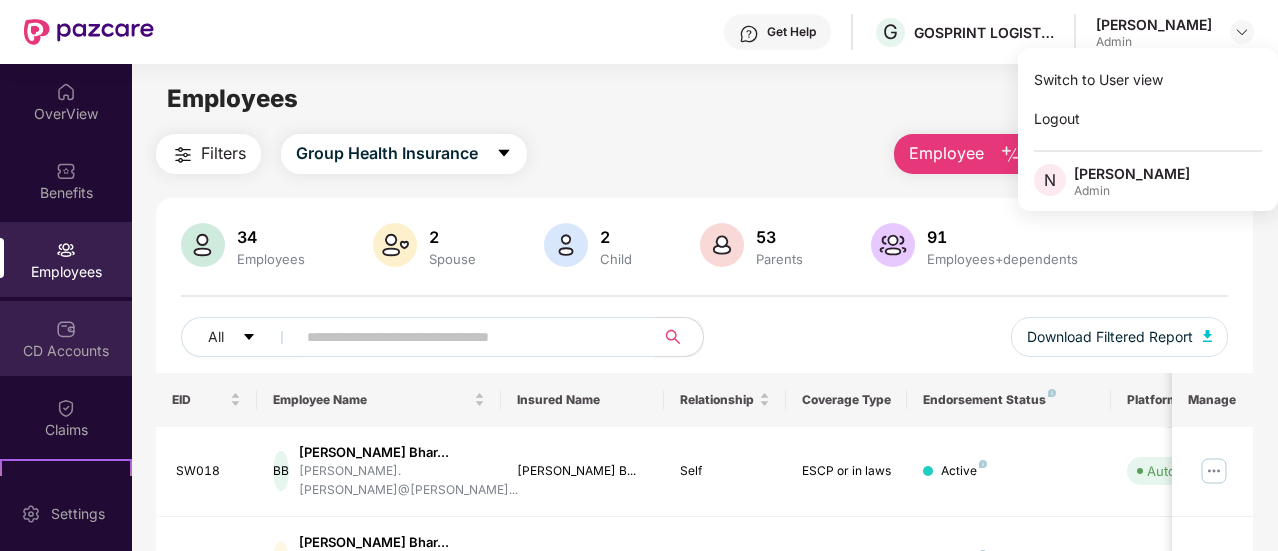scroll, scrollTop: 219, scrollLeft: 0, axis: vertical 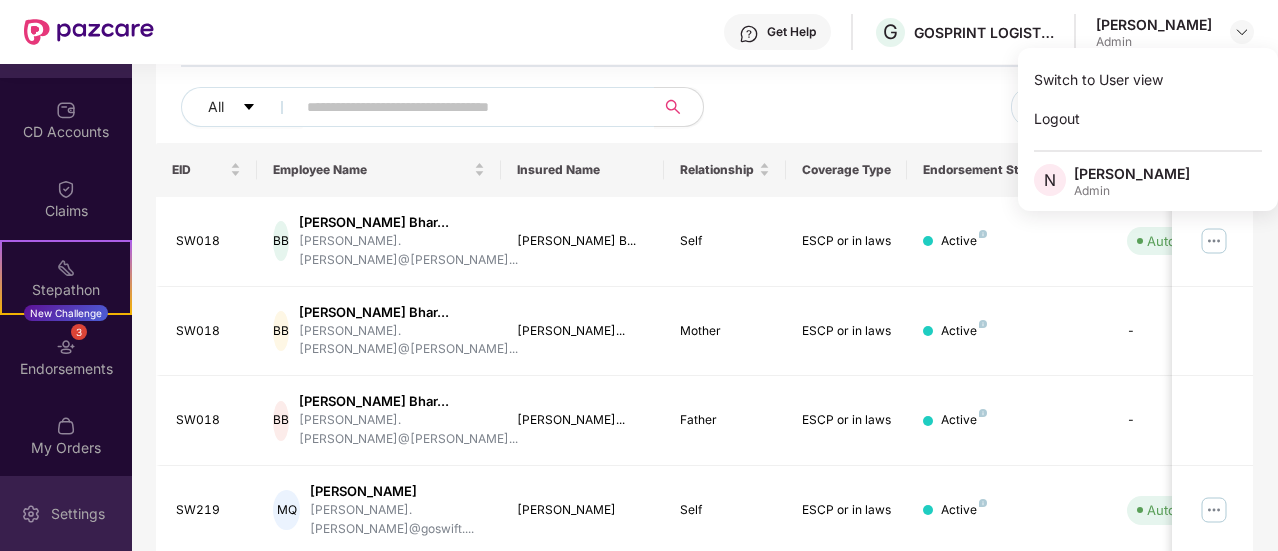 click on "Settings" at bounding box center (78, 514) 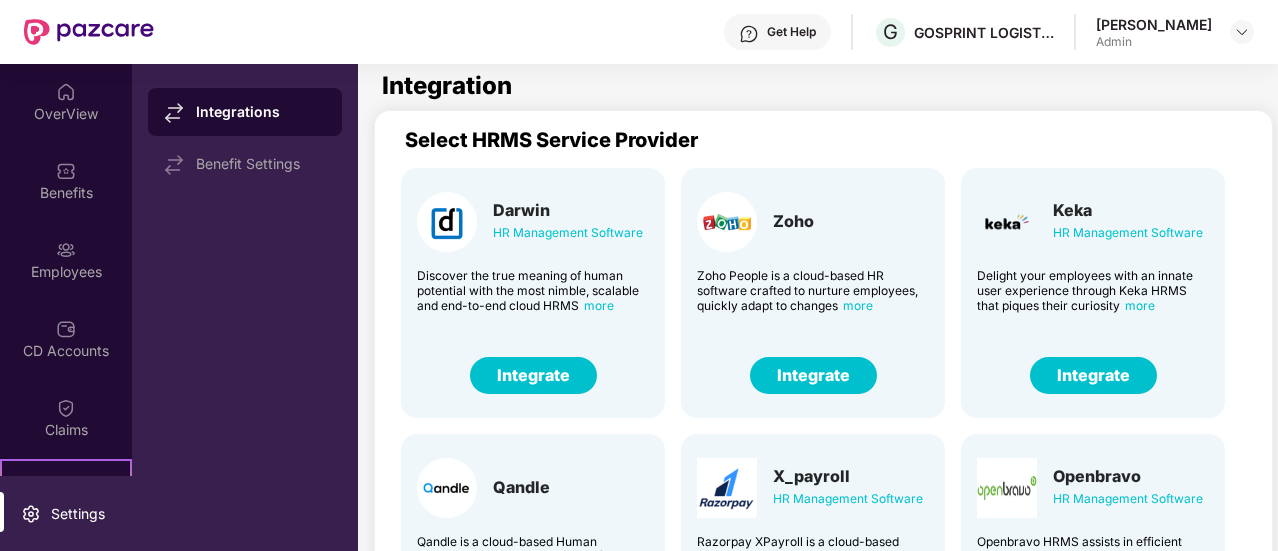 scroll, scrollTop: 0, scrollLeft: 0, axis: both 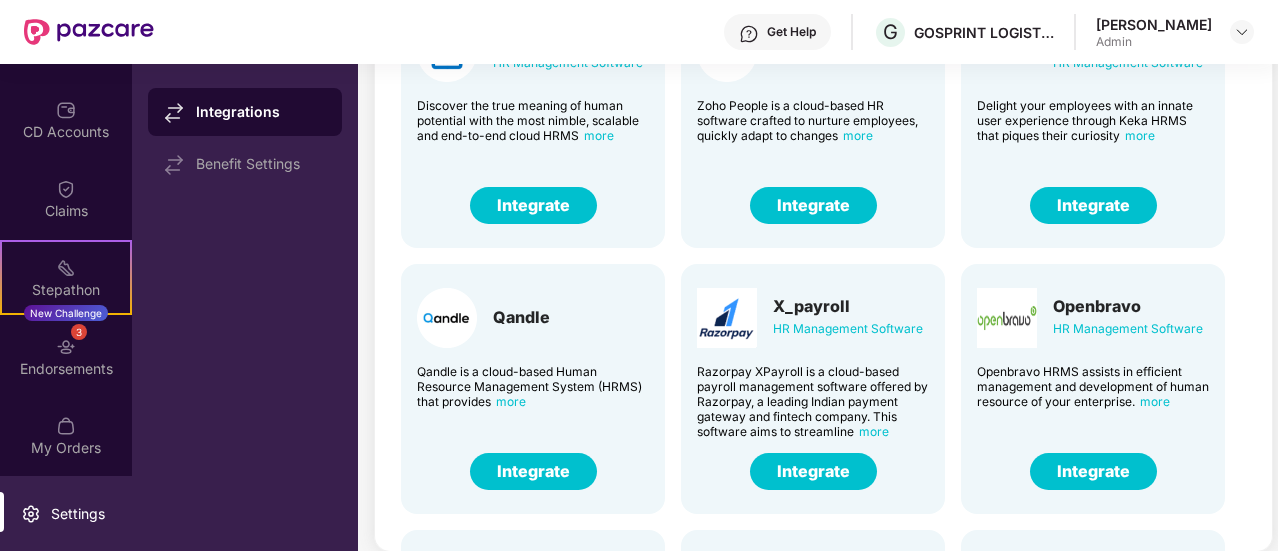 click on "Settings" at bounding box center [66, 513] 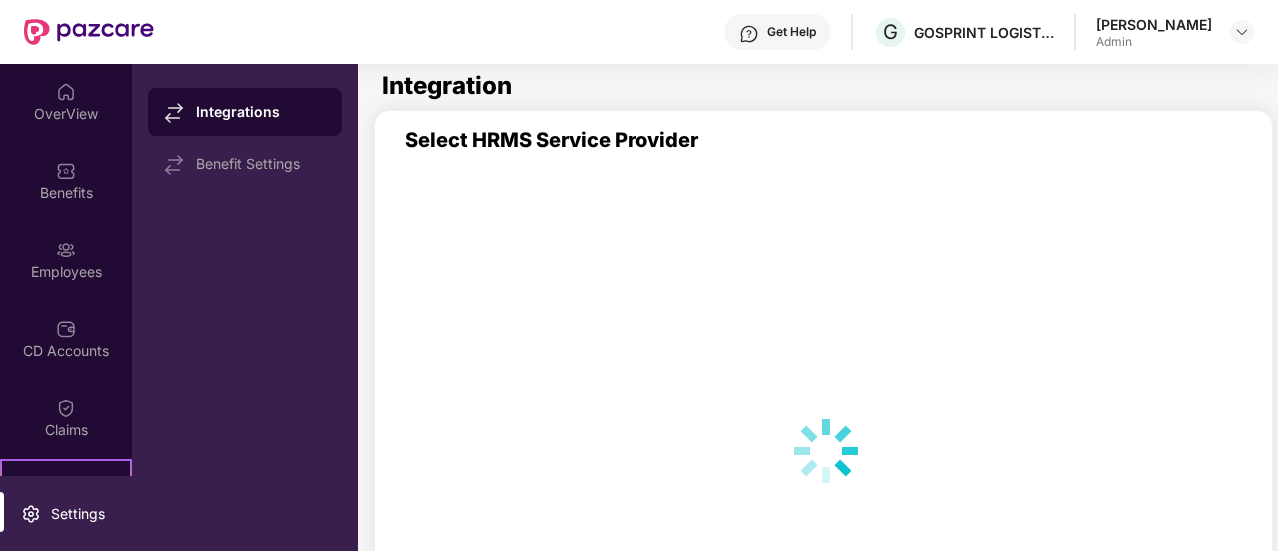 scroll, scrollTop: 0, scrollLeft: 0, axis: both 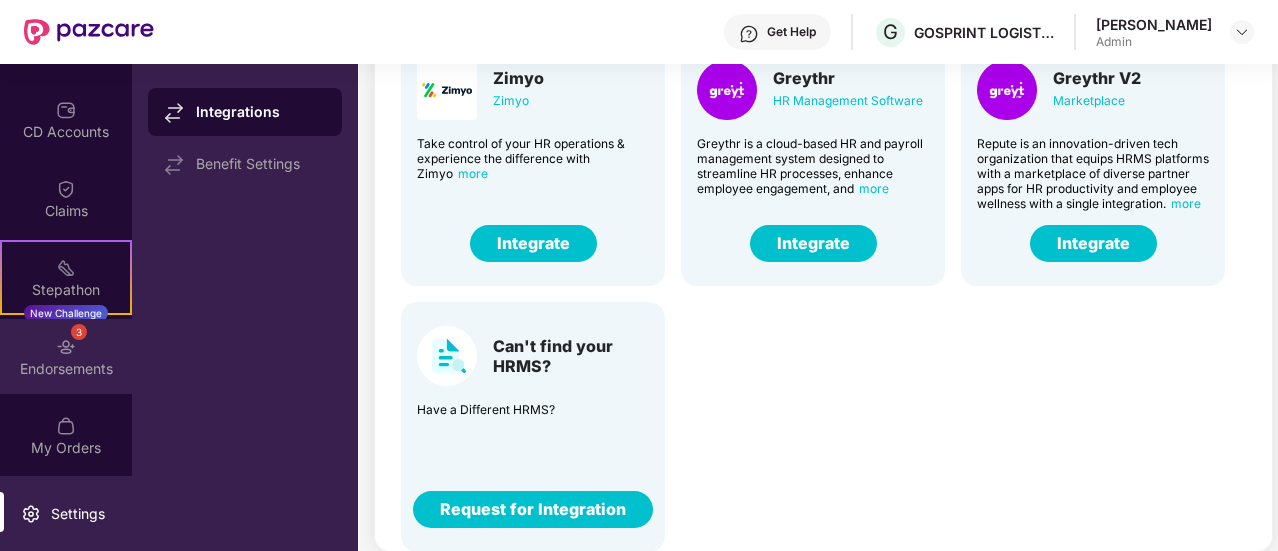 click on "Endorsements" at bounding box center [66, 369] 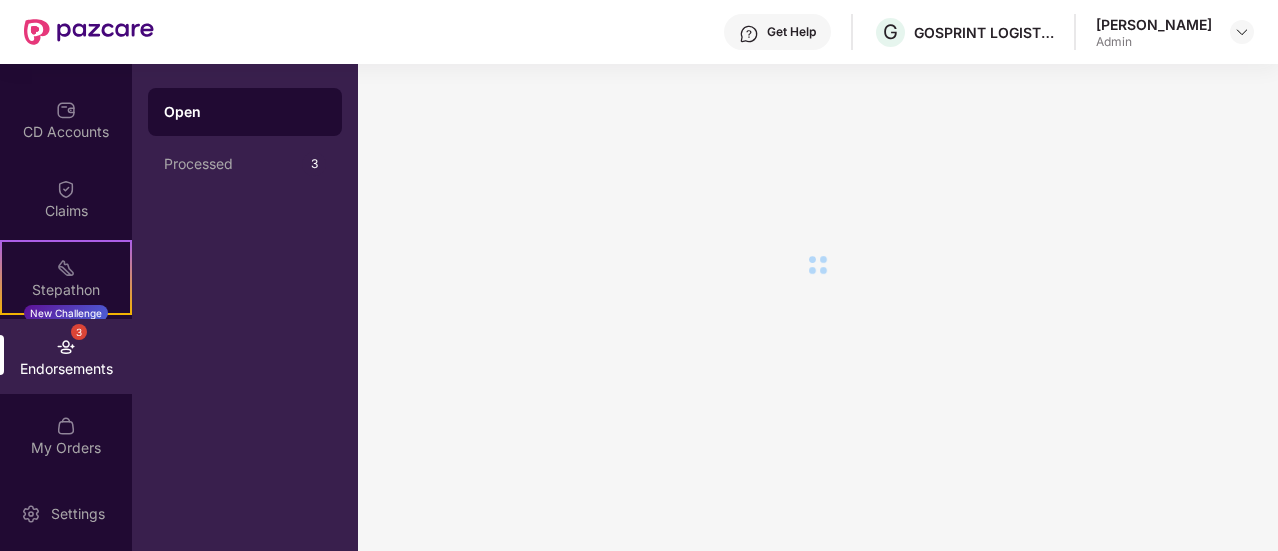 scroll, scrollTop: 0, scrollLeft: 0, axis: both 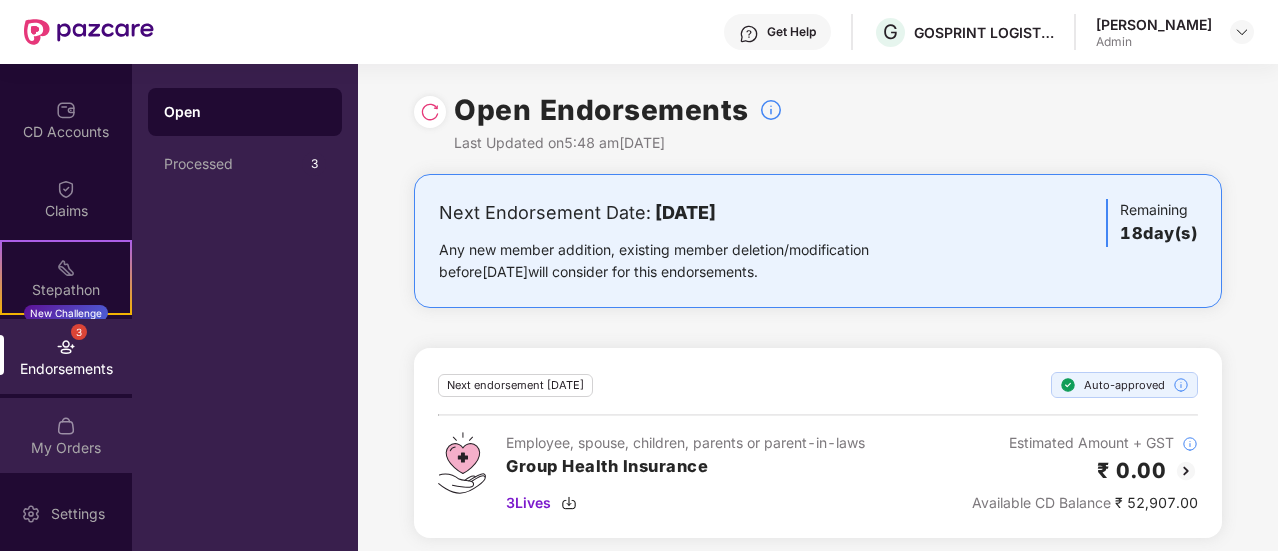 click on "My Orders" at bounding box center (66, 435) 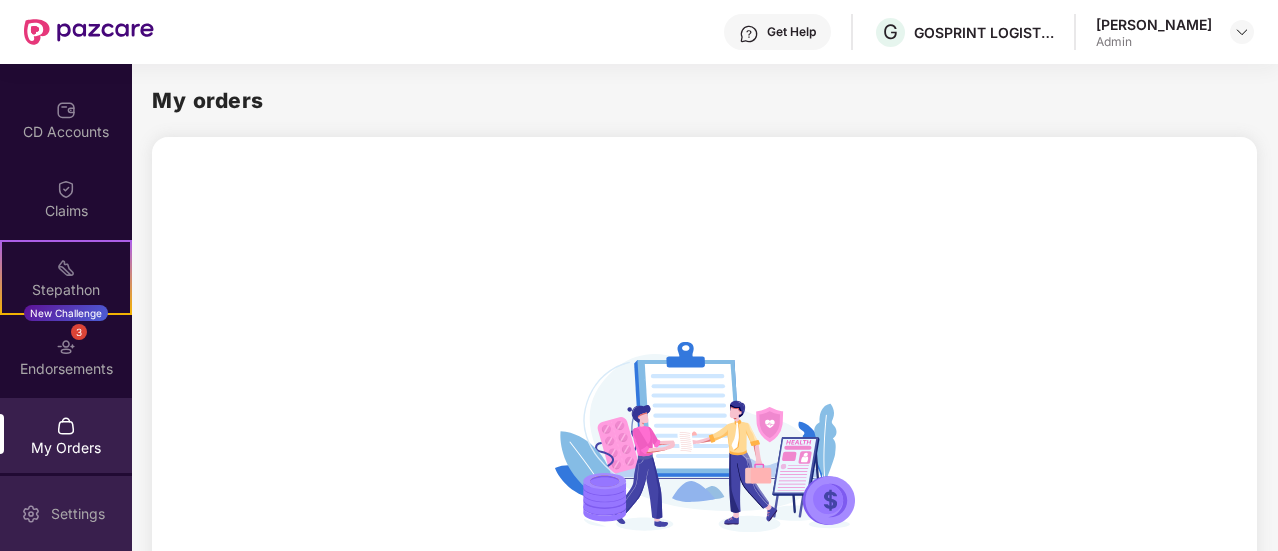 click on "Settings" at bounding box center (78, 514) 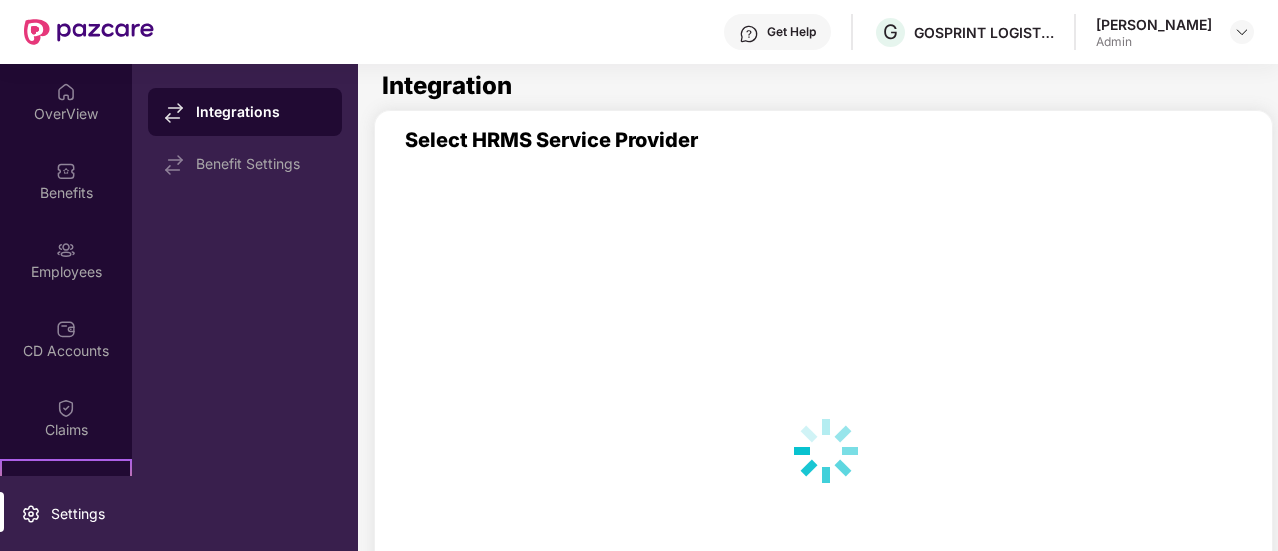 scroll, scrollTop: 0, scrollLeft: 0, axis: both 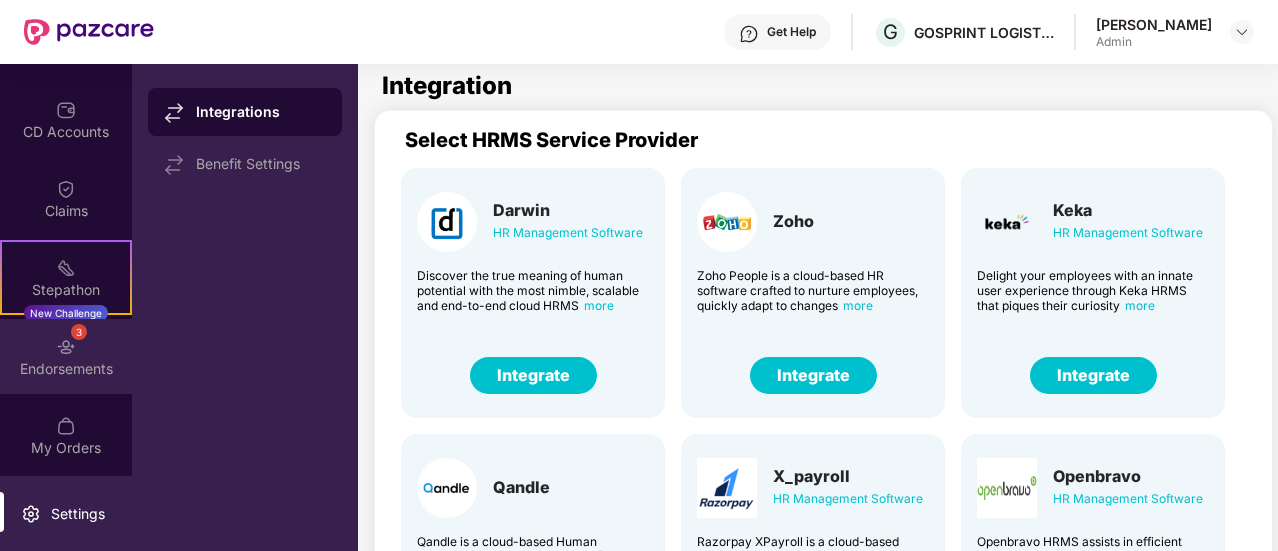 click on "3 Endorsements" at bounding box center [66, 356] 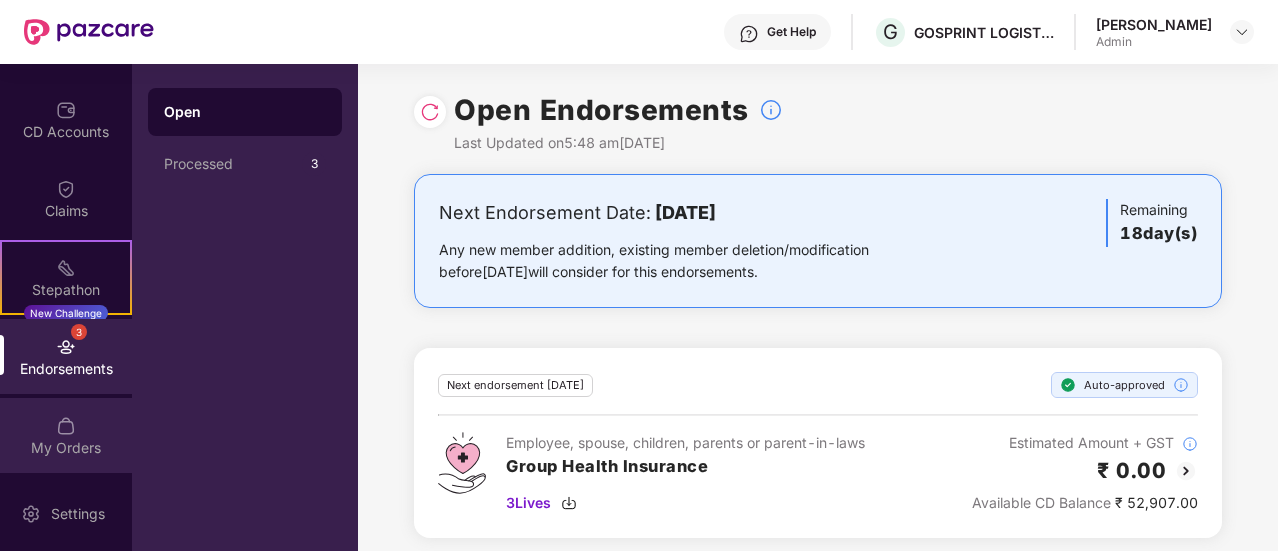 click on "My Orders" at bounding box center [66, 435] 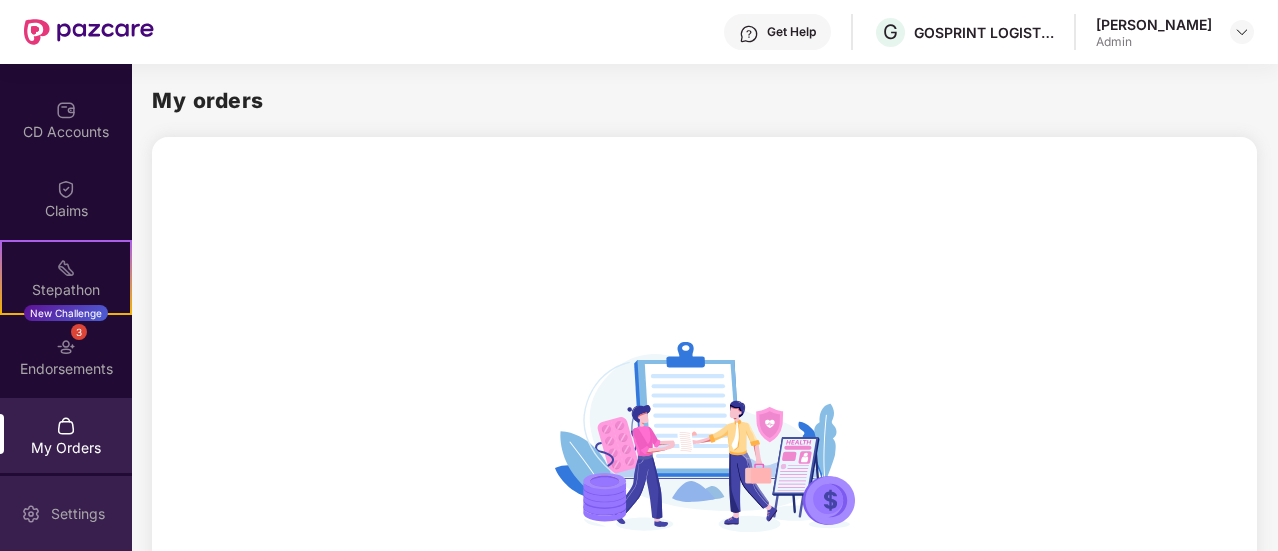 click on "Settings" at bounding box center [66, 513] 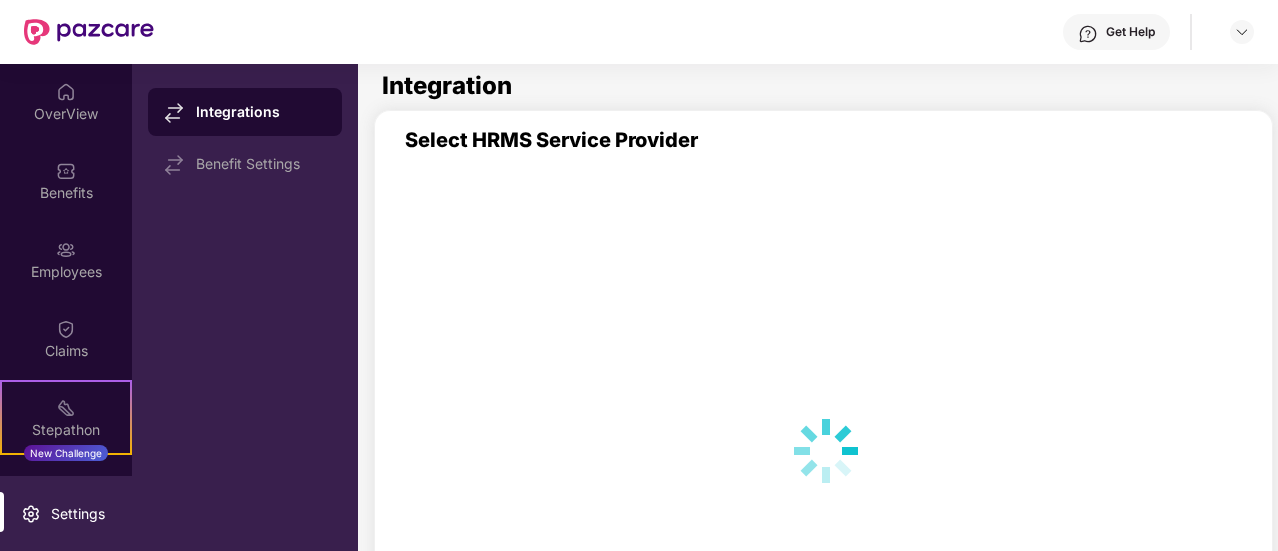 scroll, scrollTop: 0, scrollLeft: 0, axis: both 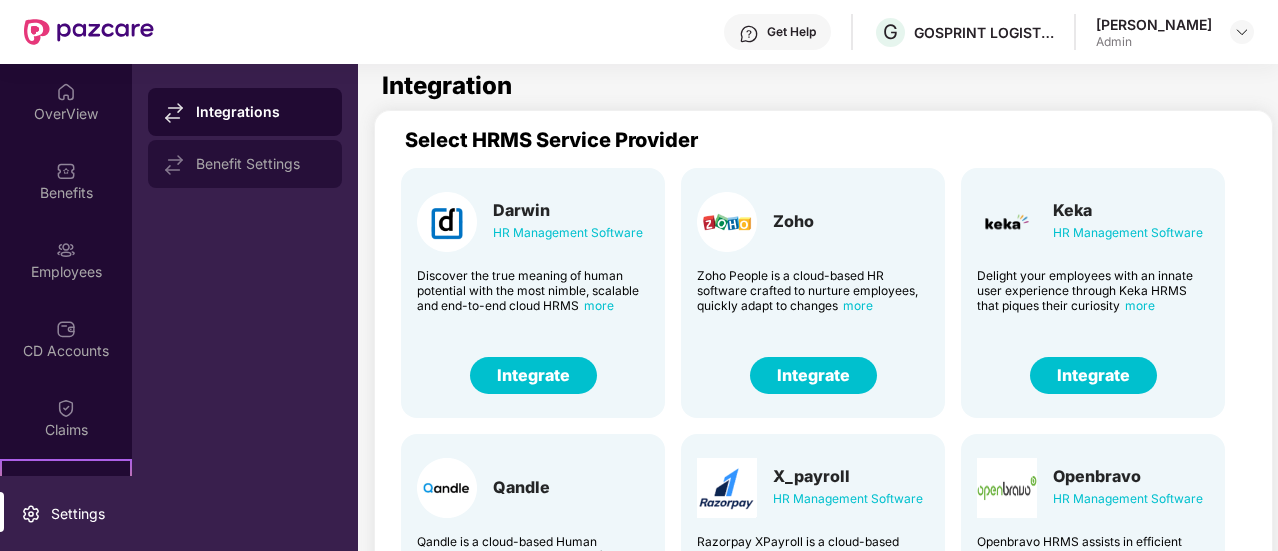 click on "Benefit Settings" at bounding box center [261, 164] 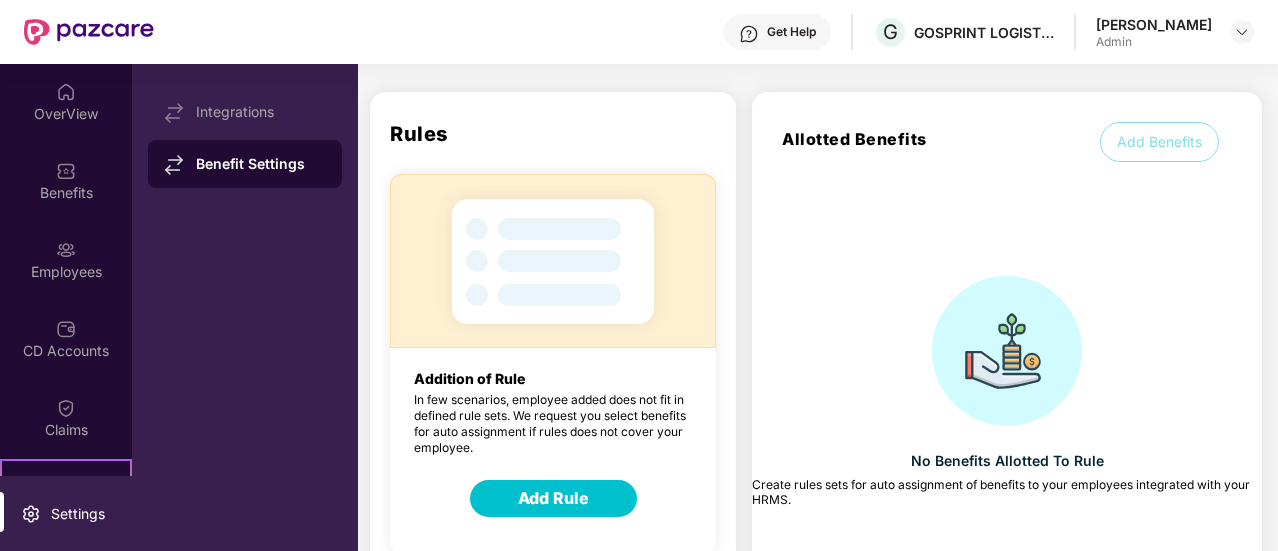 scroll, scrollTop: 36, scrollLeft: 0, axis: vertical 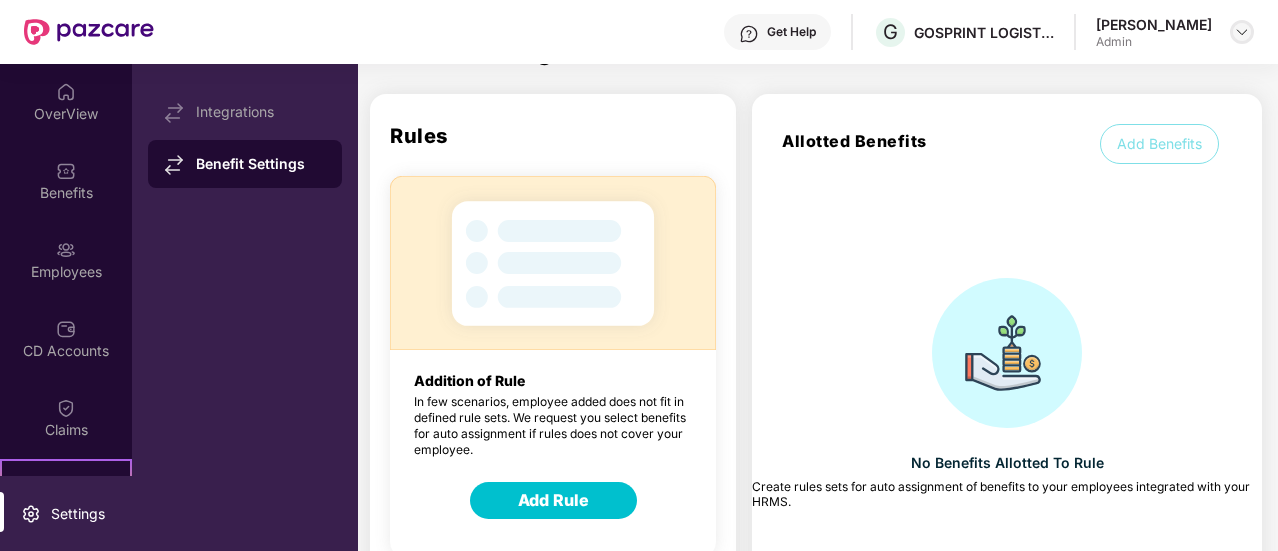 click at bounding box center (1242, 32) 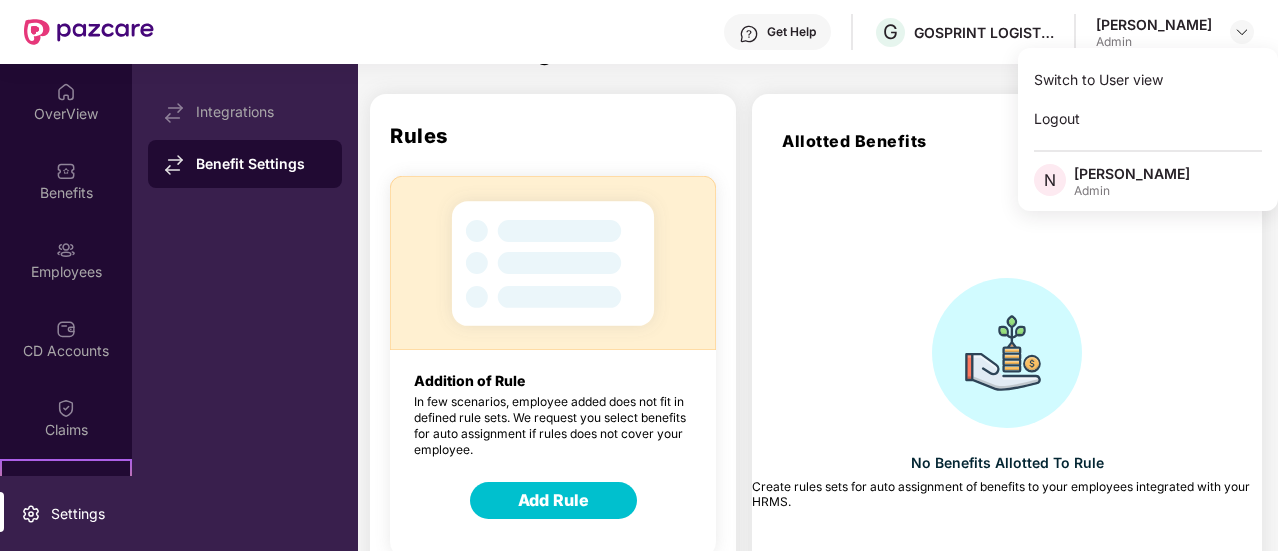 click on "No Benefits Allotted To Rule Create rules sets for auto assignment of benefits to your employees integrated with your HRMS." at bounding box center [1007, 396] 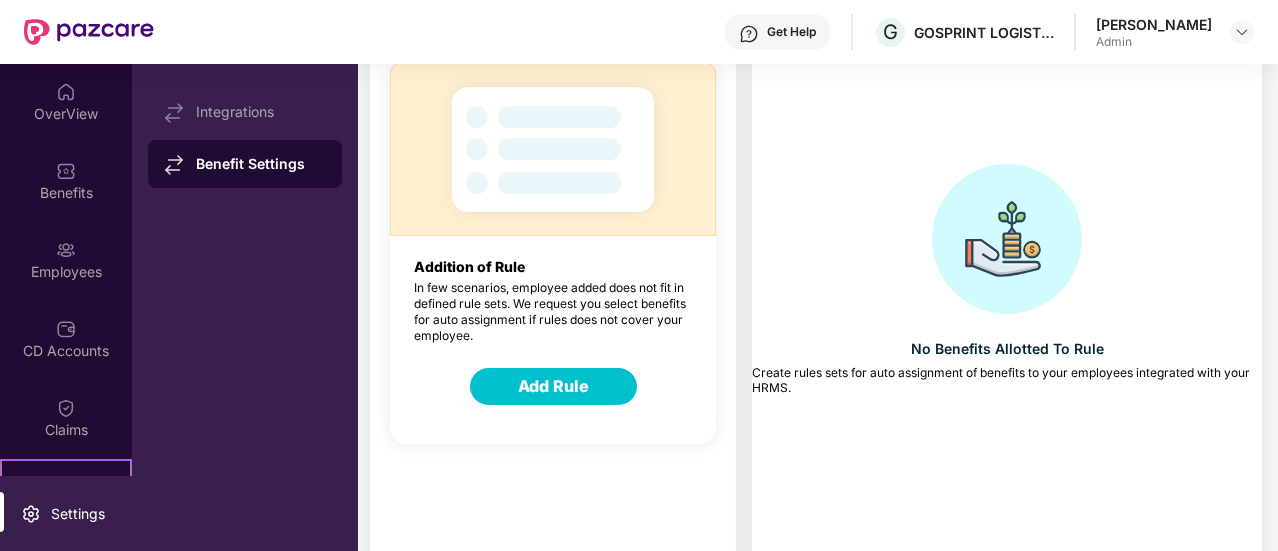 scroll, scrollTop: 156, scrollLeft: 0, axis: vertical 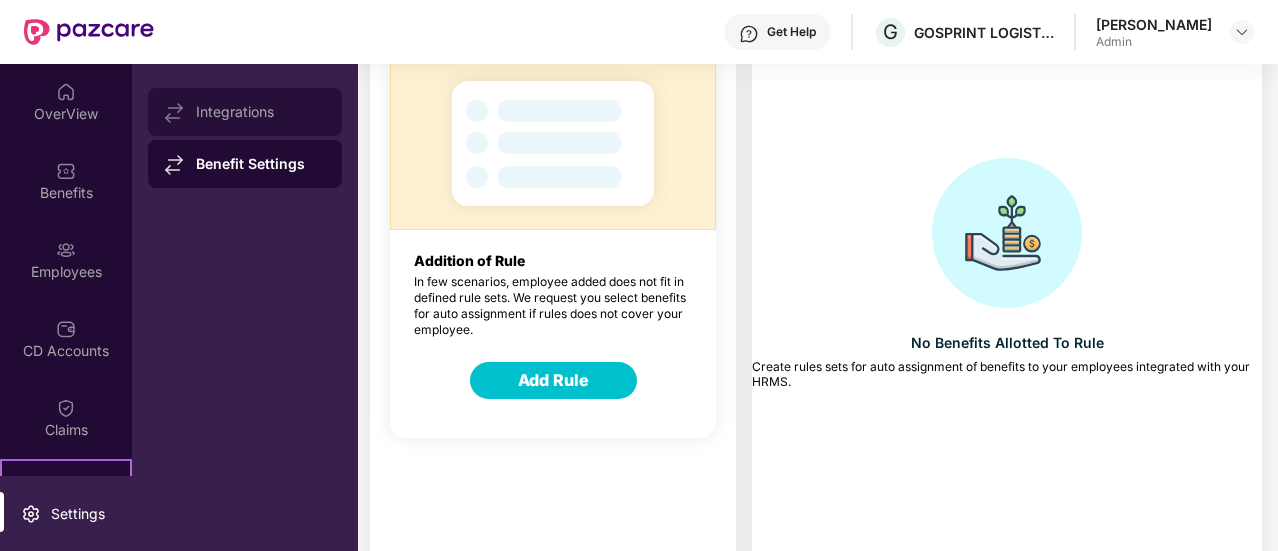 click on "Integrations" at bounding box center (261, 112) 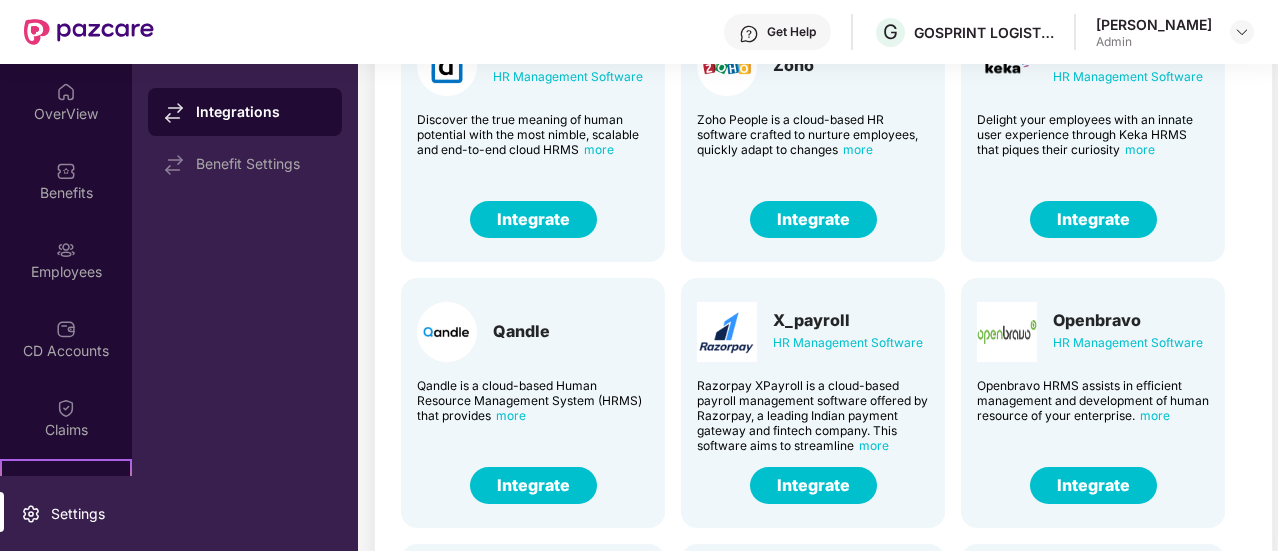 scroll, scrollTop: 0, scrollLeft: 0, axis: both 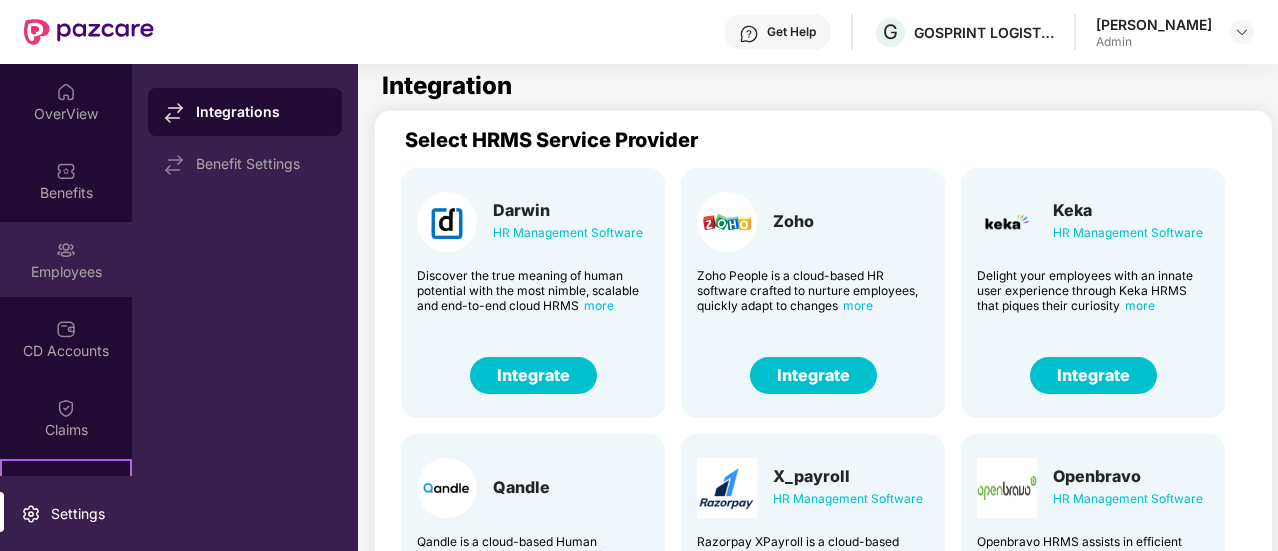 click on "Employees" at bounding box center (66, 272) 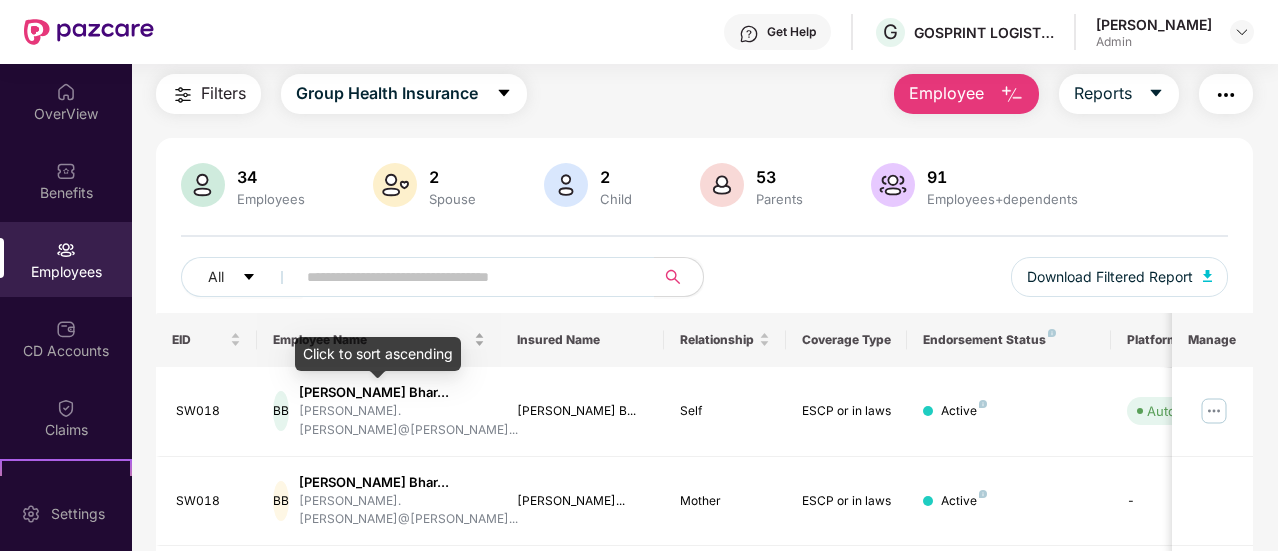 scroll, scrollTop: 62, scrollLeft: 0, axis: vertical 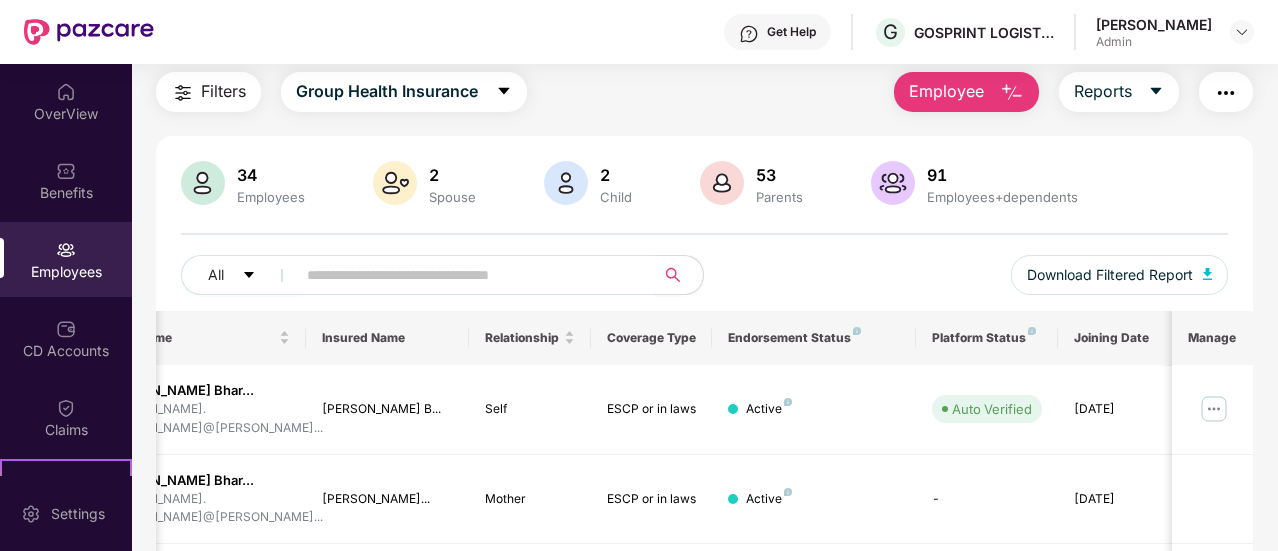 click at bounding box center (467, 275) 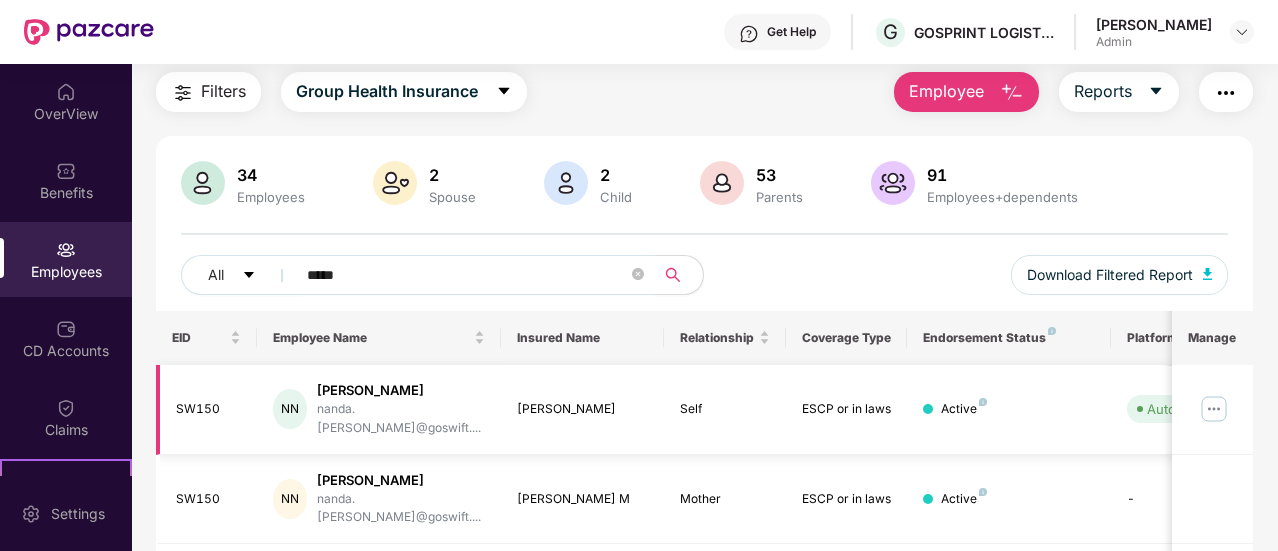 scroll, scrollTop: 0, scrollLeft: 5, axis: horizontal 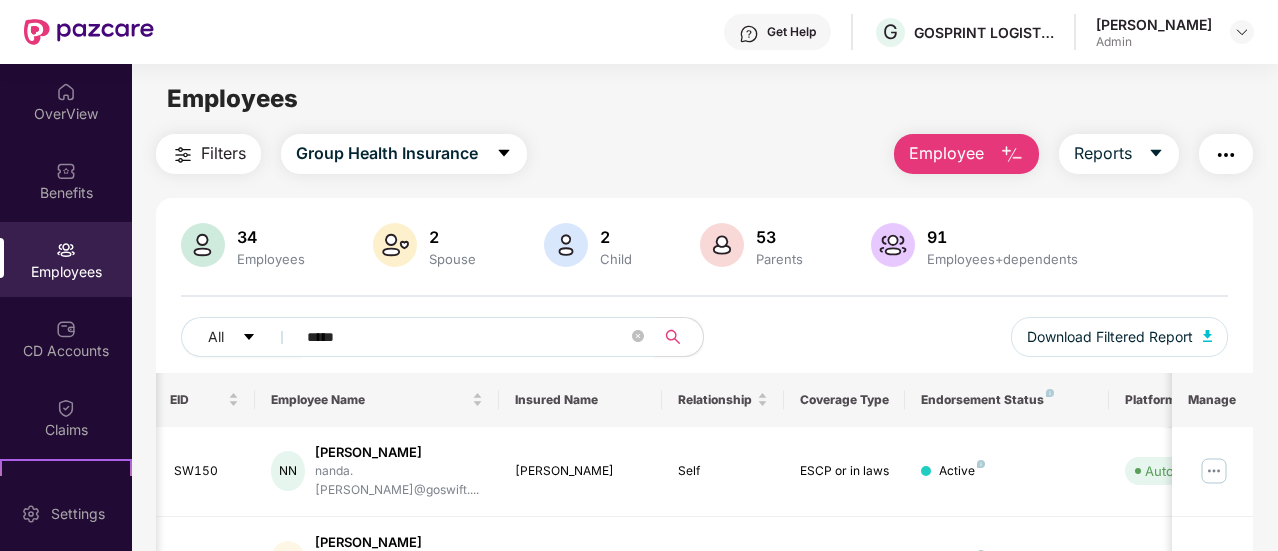 type on "*****" 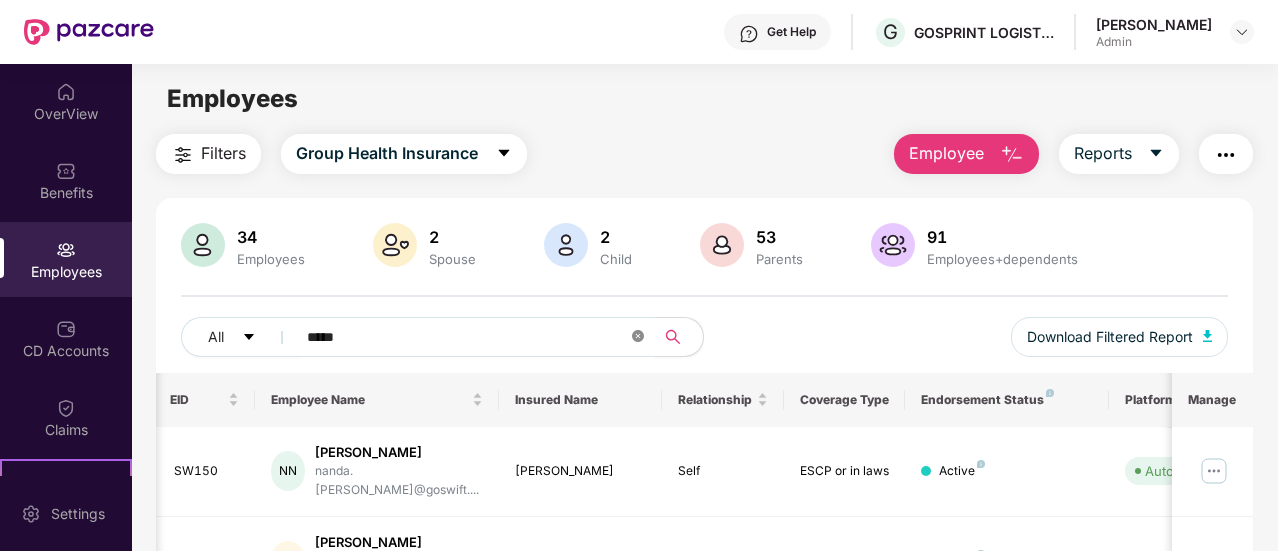 click 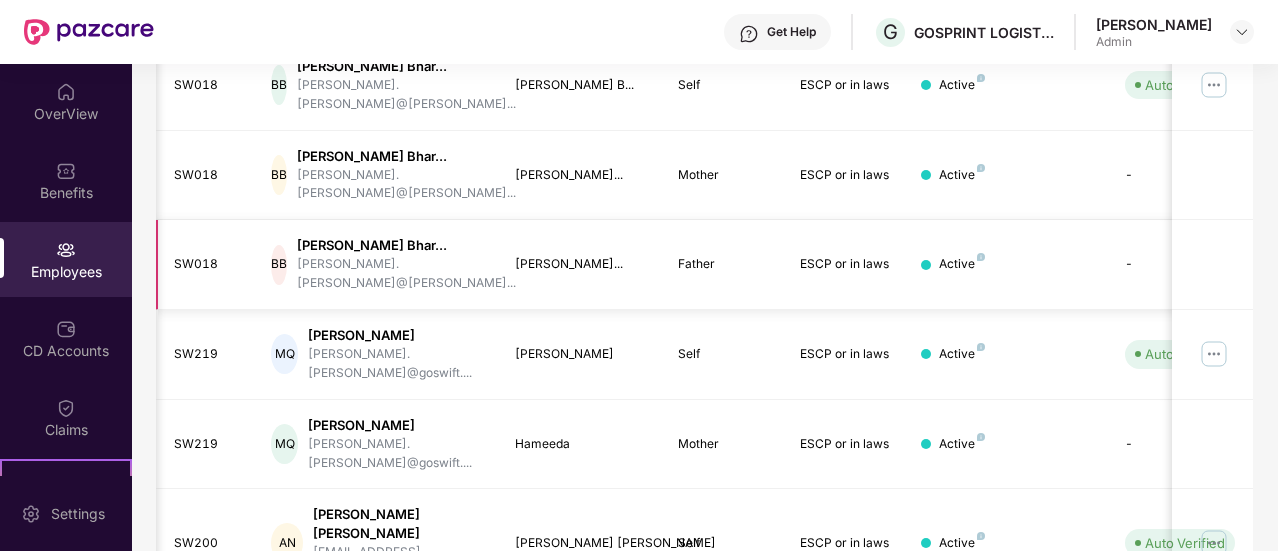 scroll, scrollTop: 673, scrollLeft: 0, axis: vertical 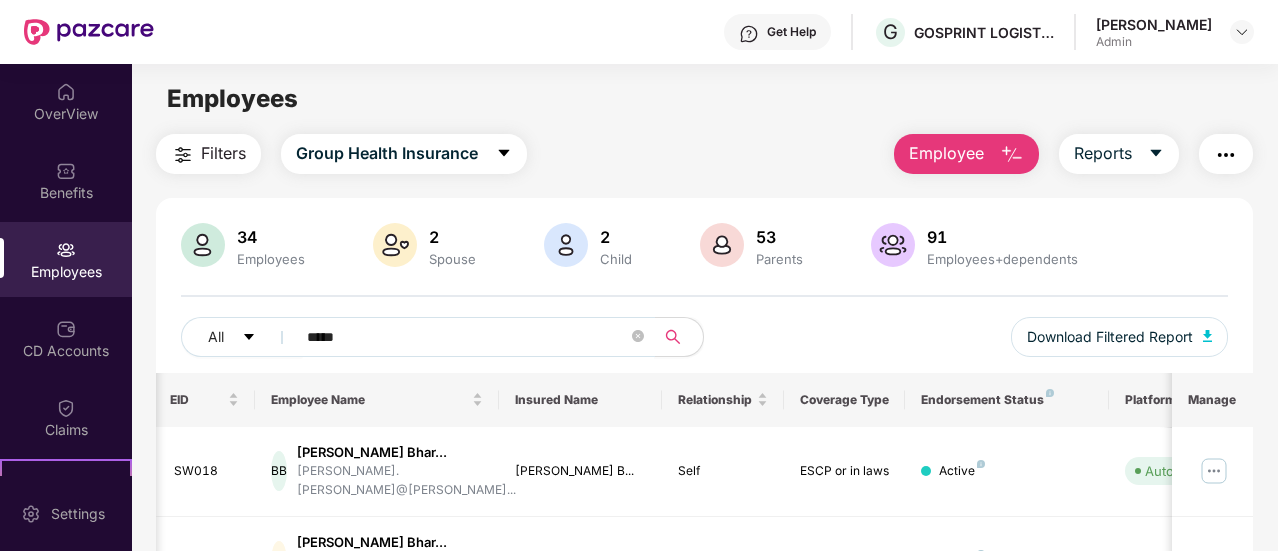 type on "******" 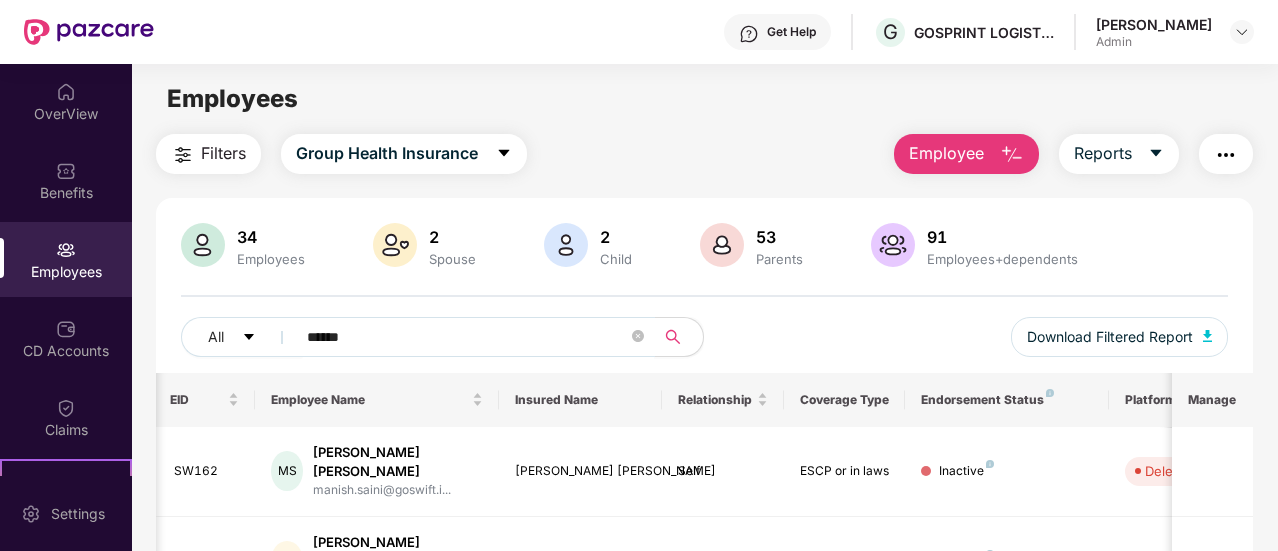 scroll, scrollTop: 164, scrollLeft: 0, axis: vertical 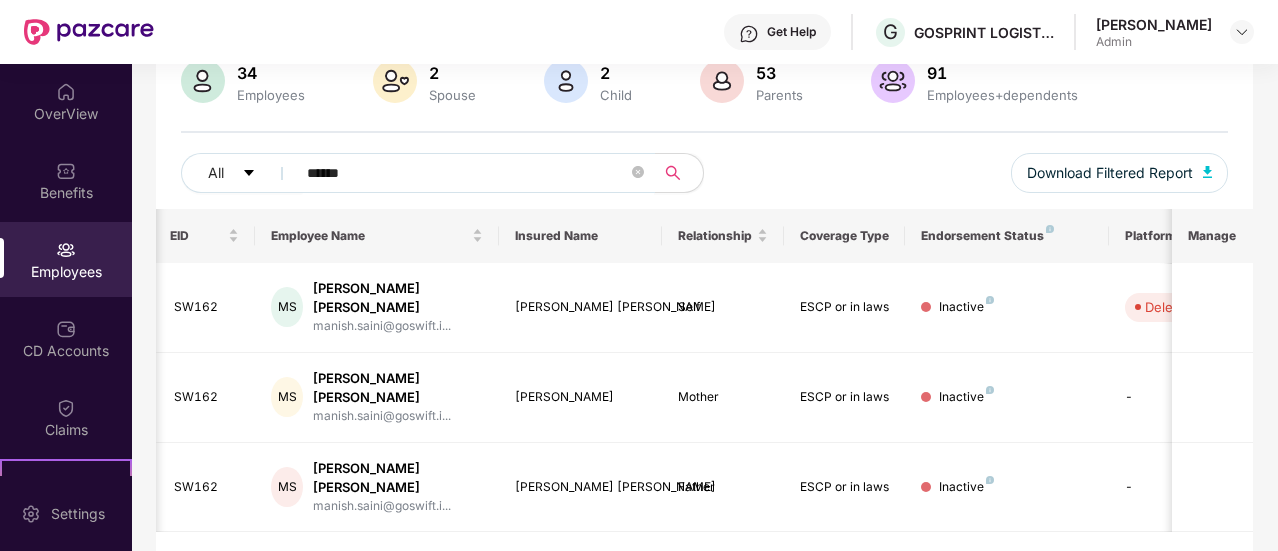 click on "******" at bounding box center [467, 173] 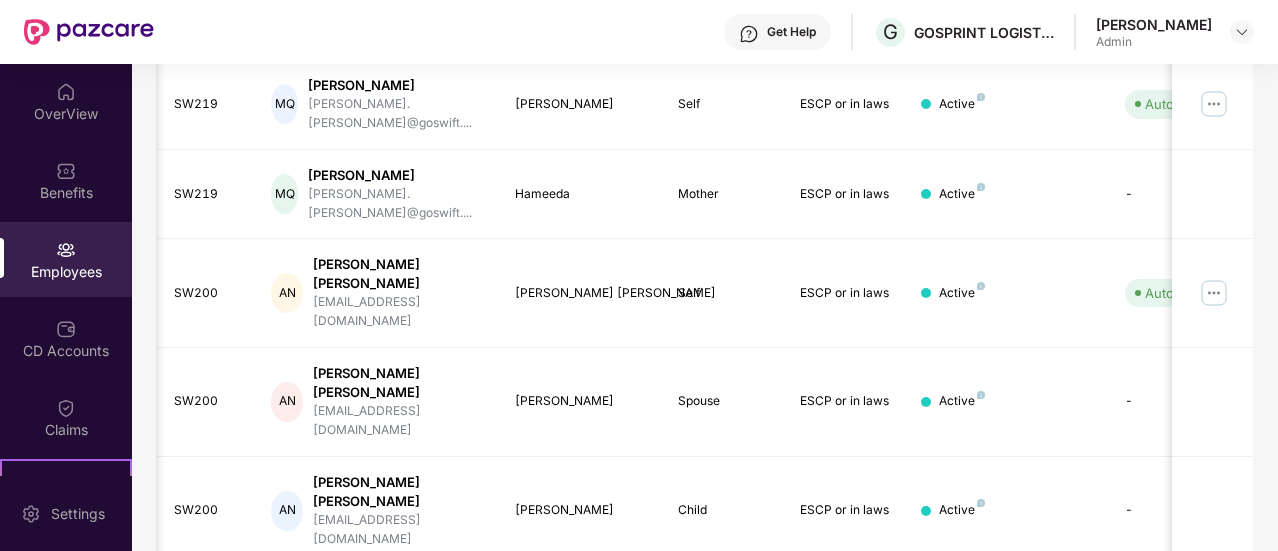 scroll, scrollTop: 662, scrollLeft: 0, axis: vertical 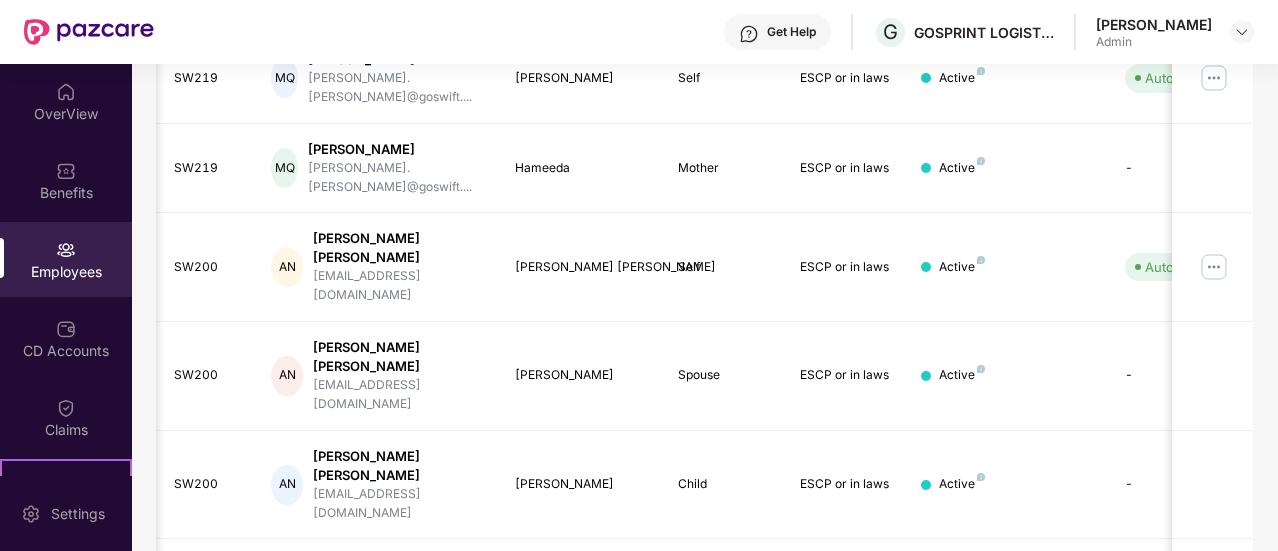 click on "[PERSON_NAME]" at bounding box center (580, 584) 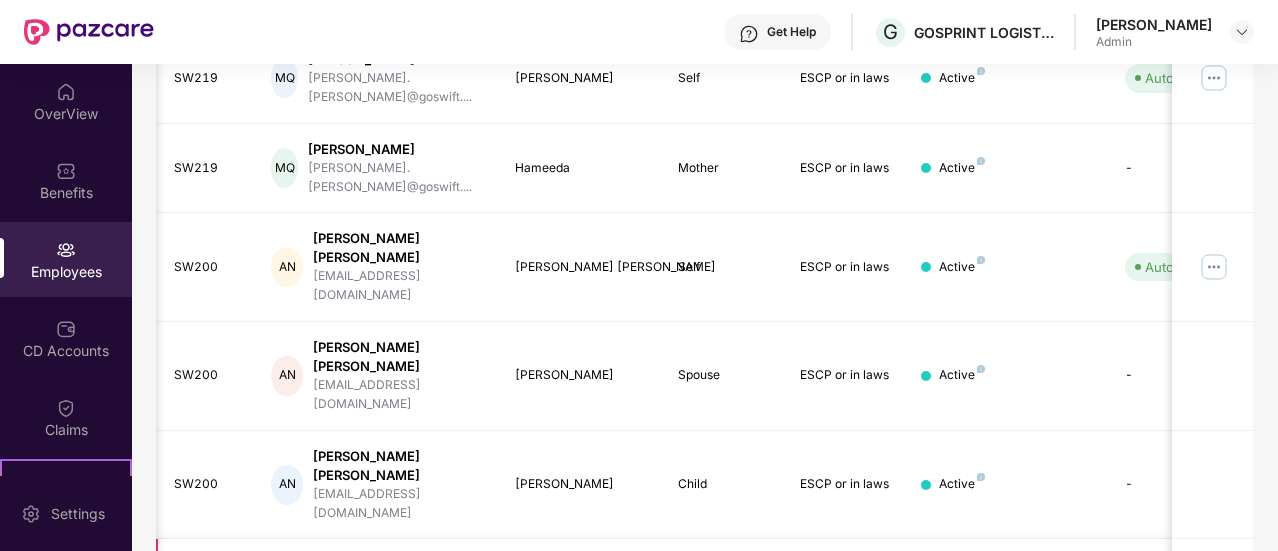 drag, startPoint x: 504, startPoint y: 366, endPoint x: 362, endPoint y: 369, distance: 142.0317 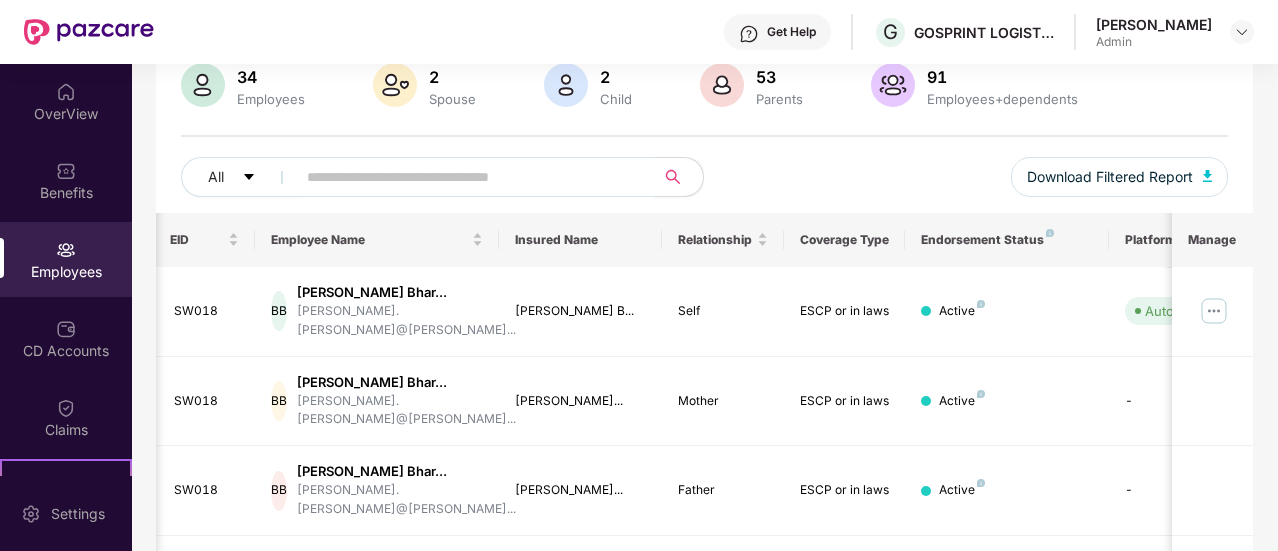 scroll, scrollTop: 0, scrollLeft: 0, axis: both 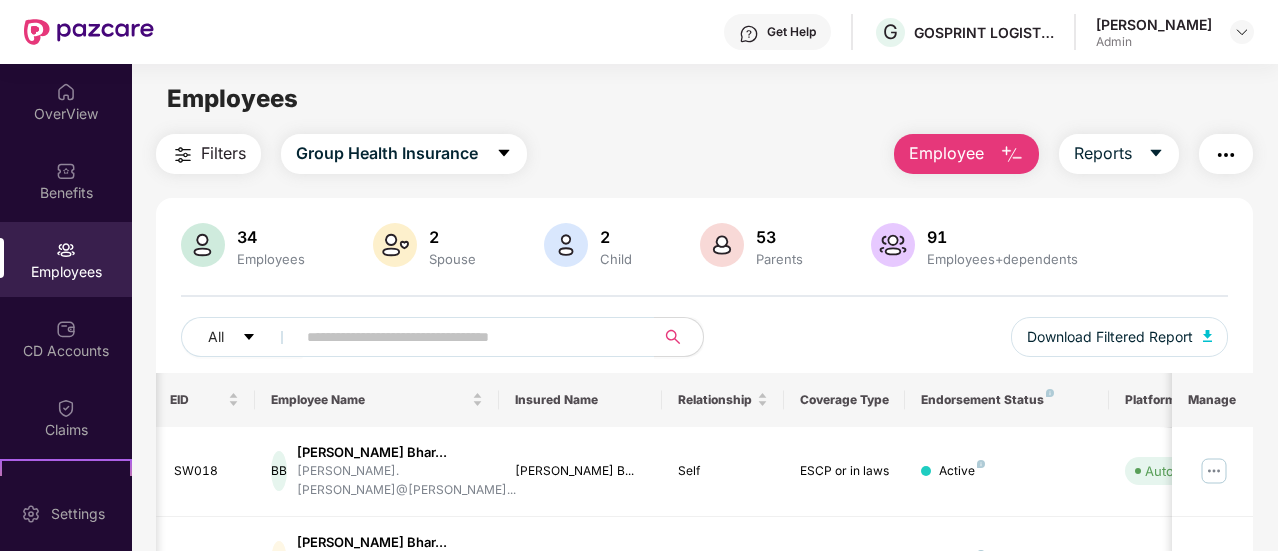click on "Filters" at bounding box center (223, 153) 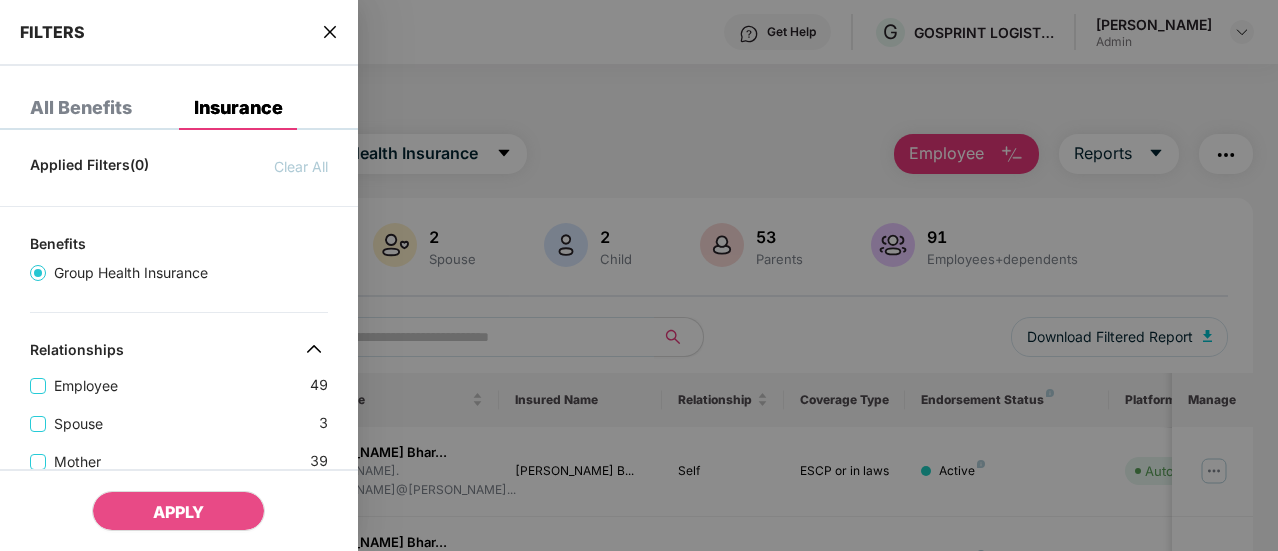 click on "Employee 49" at bounding box center [179, 378] 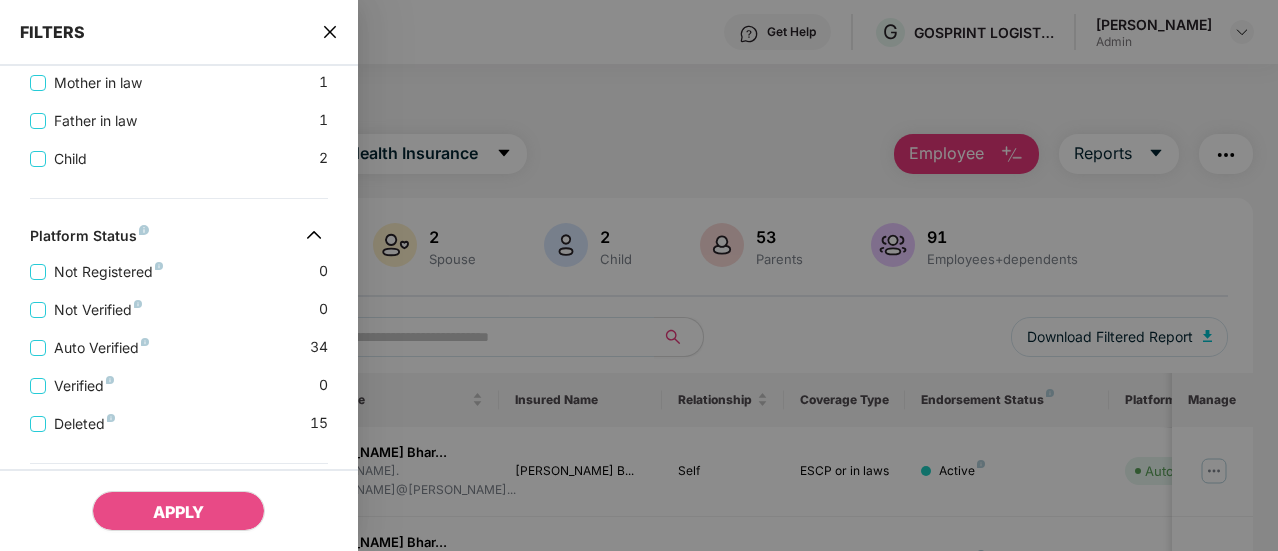 scroll, scrollTop: 504, scrollLeft: 0, axis: vertical 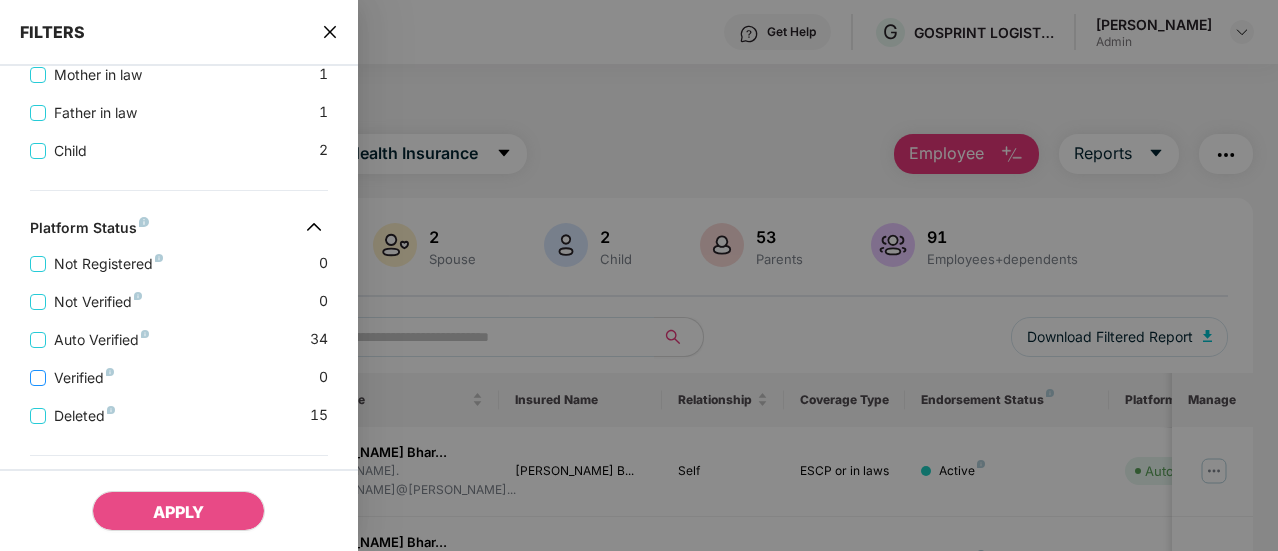 click on "Verified" at bounding box center [84, 378] 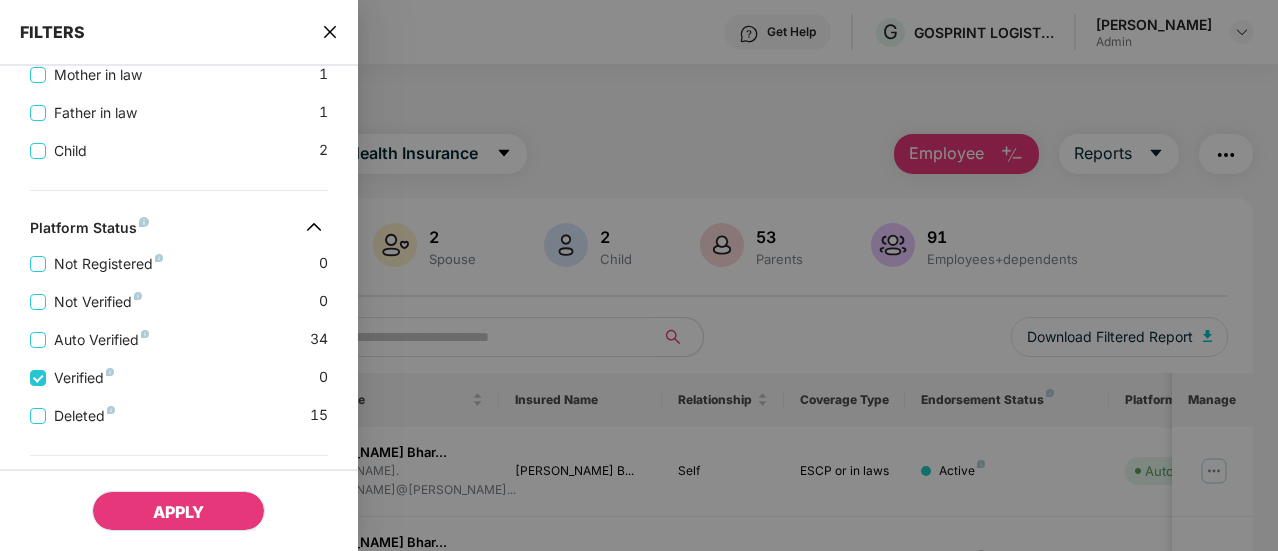 click on "APPLY" at bounding box center (178, 512) 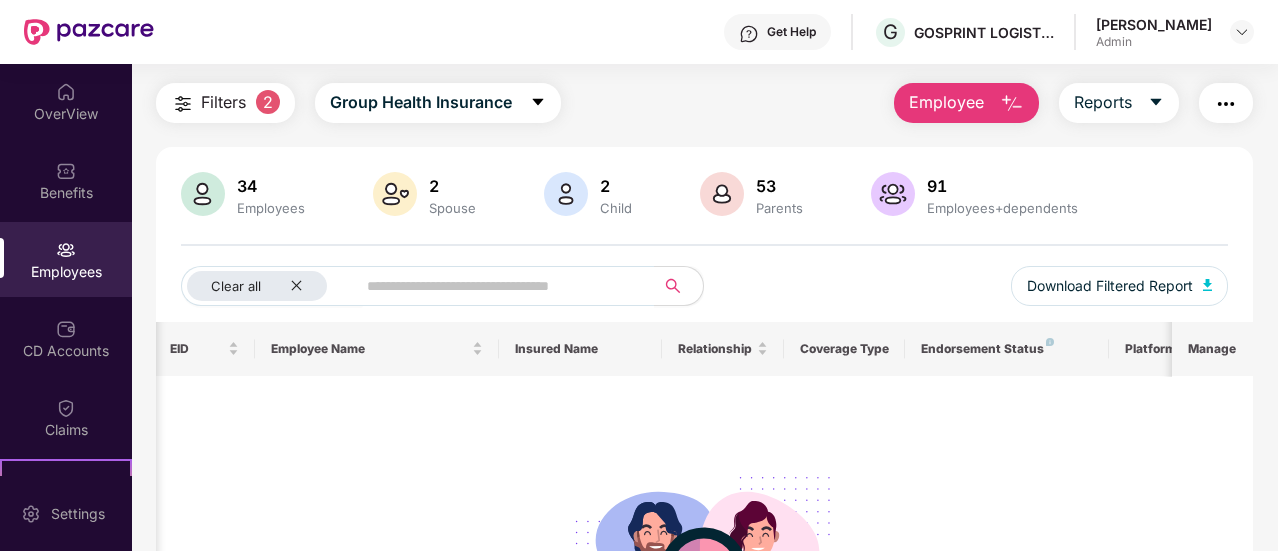 scroll, scrollTop: 11, scrollLeft: 0, axis: vertical 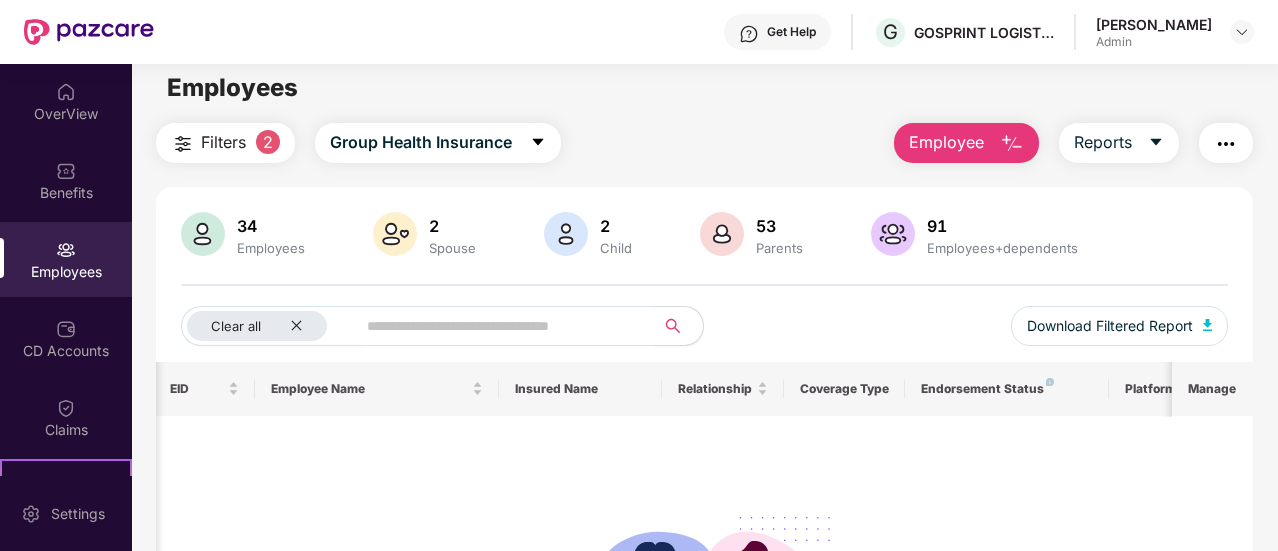 click on "34" at bounding box center [271, 226] 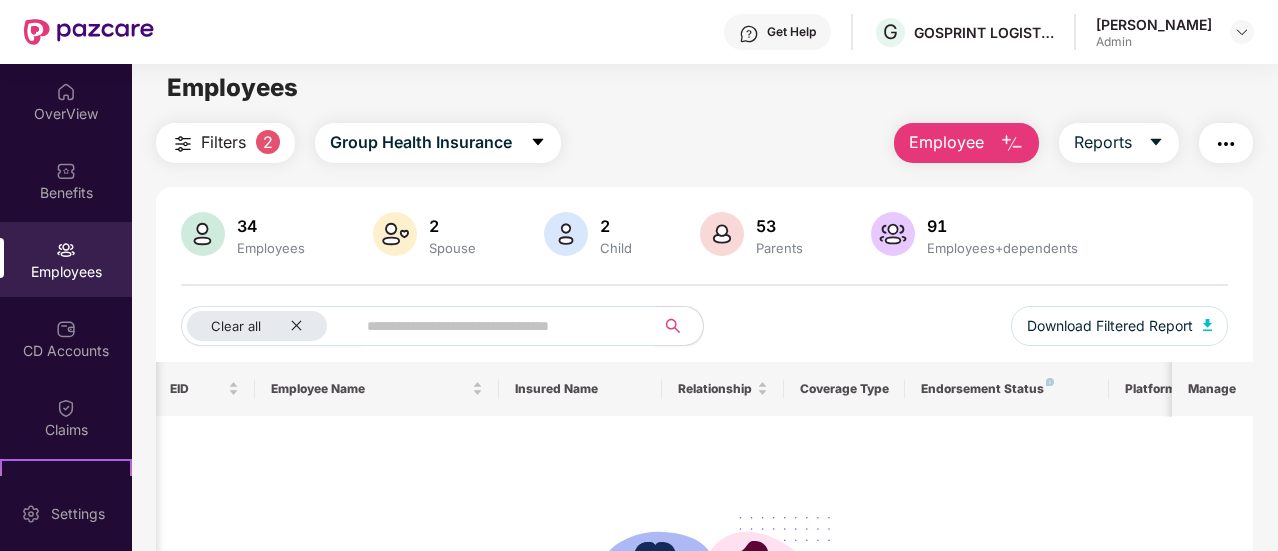 click at bounding box center [497, 326] 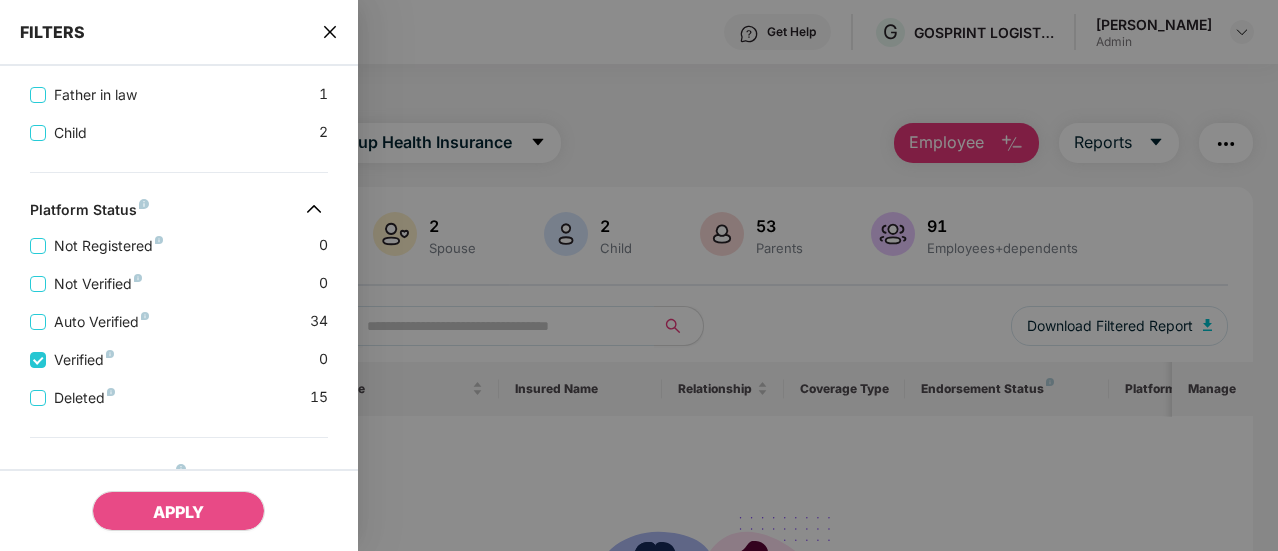 scroll, scrollTop: 528, scrollLeft: 0, axis: vertical 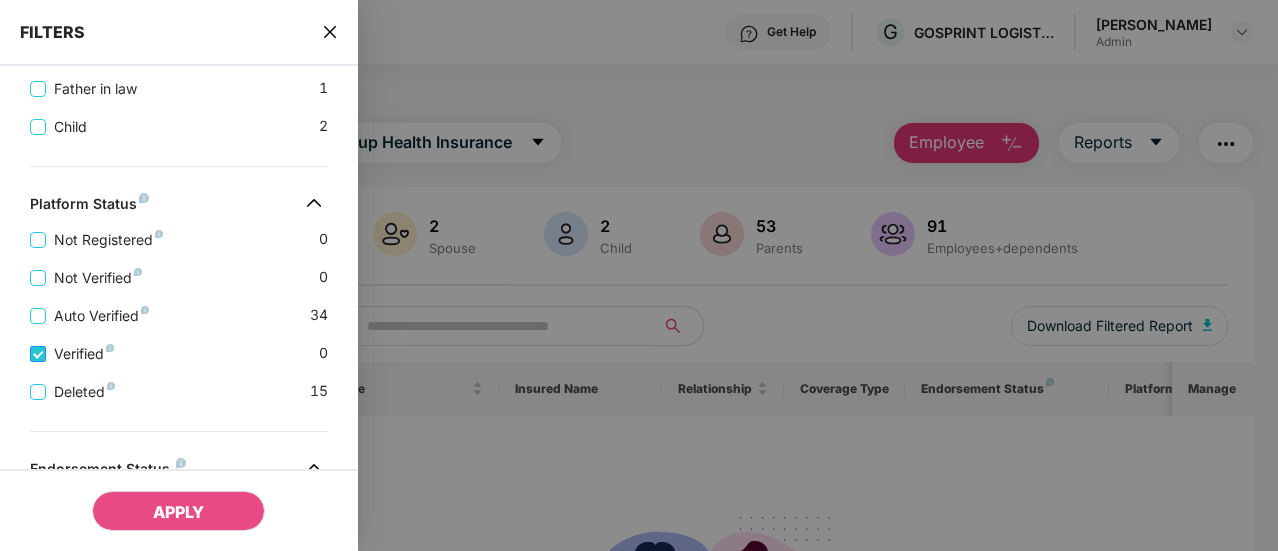 click on "Verified" at bounding box center (84, 354) 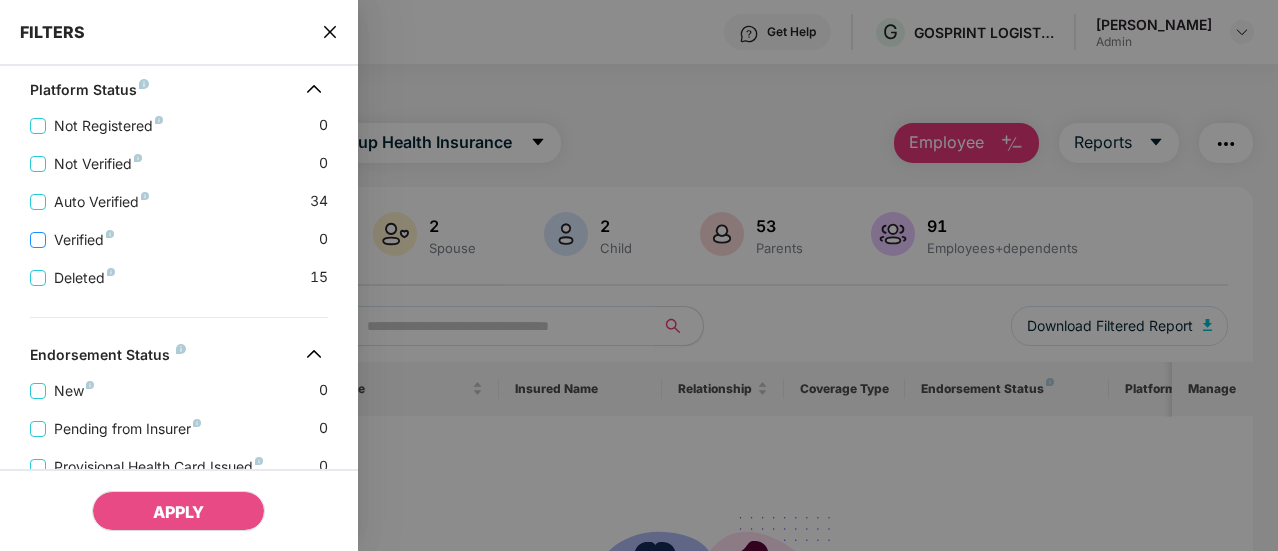 scroll, scrollTop: 794, scrollLeft: 0, axis: vertical 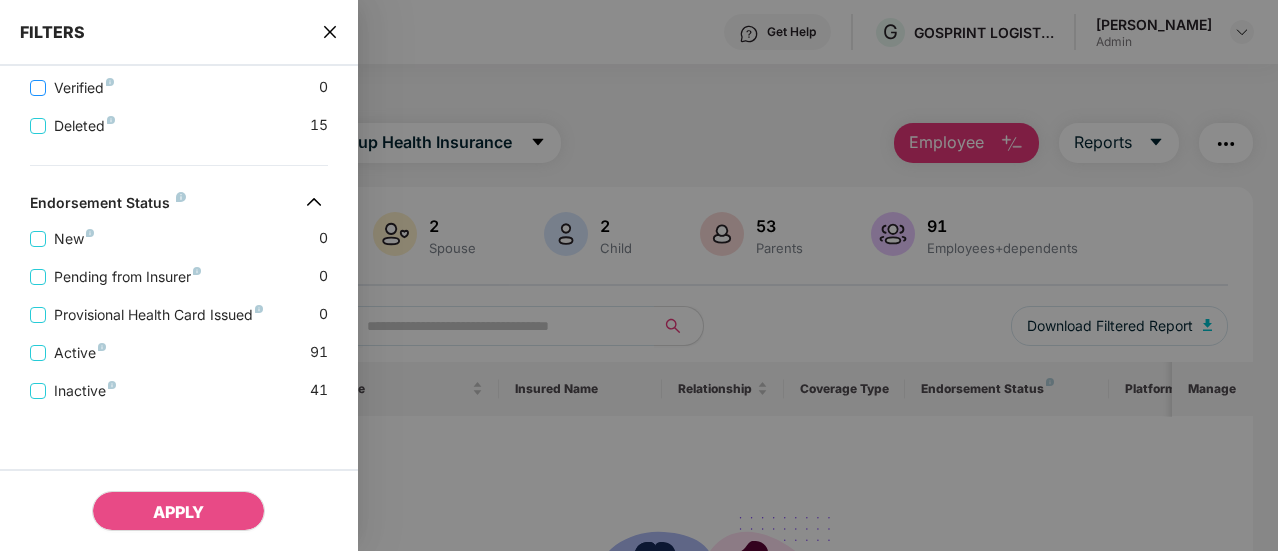 click on "Active" at bounding box center [80, 353] 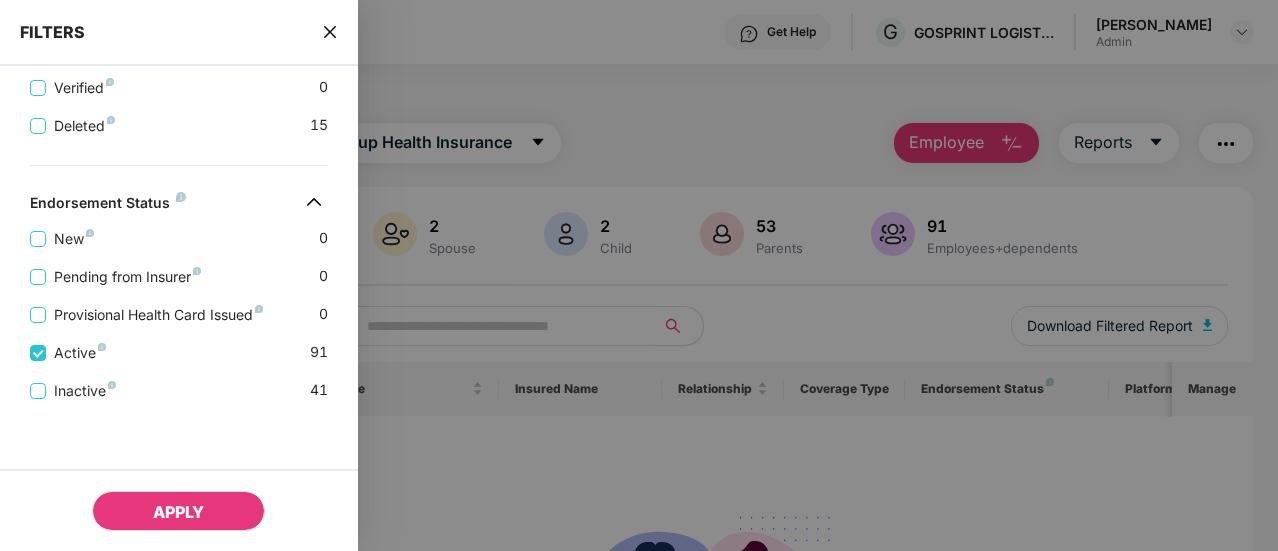 click on "APPLY" at bounding box center [178, 512] 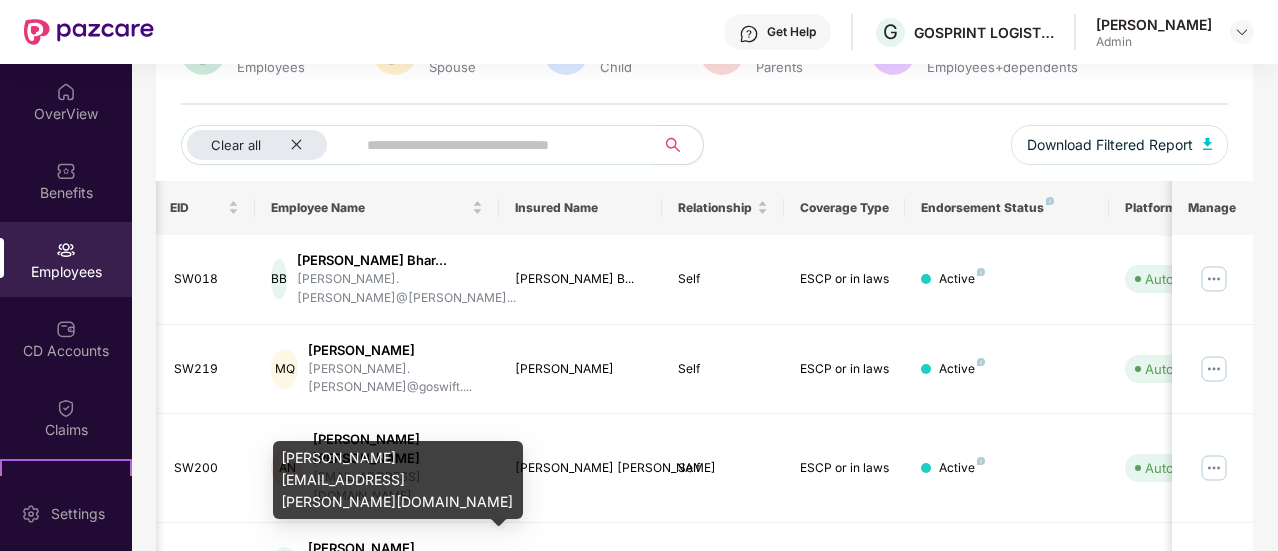scroll, scrollTop: 190, scrollLeft: 0, axis: vertical 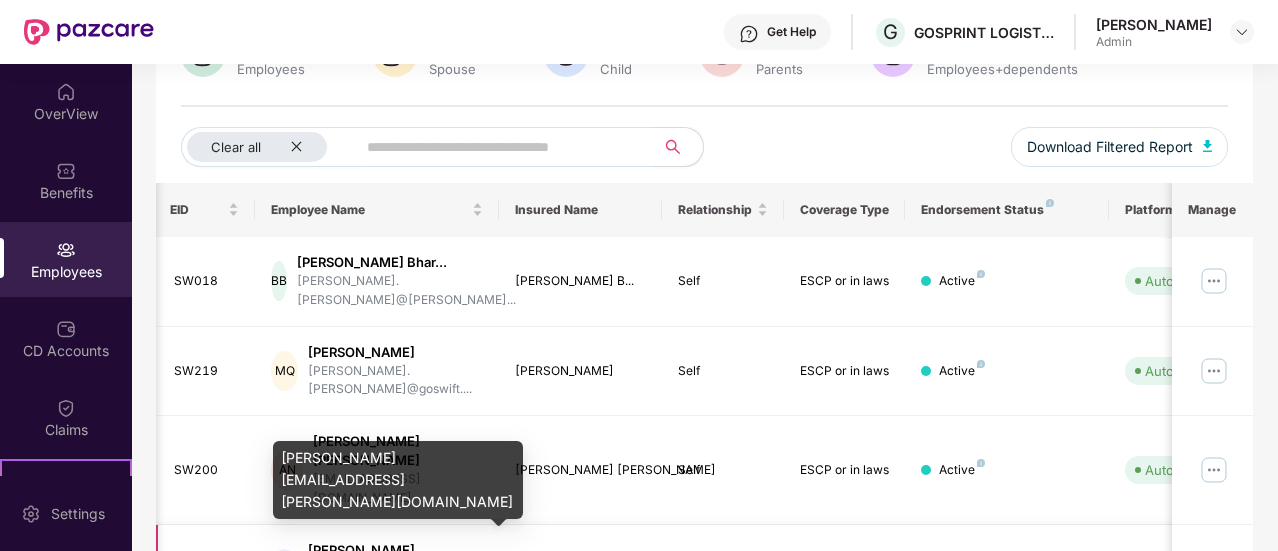 click on "[PERSON_NAME].[PERSON_NAME]@goswif..." at bounding box center (395, 579) 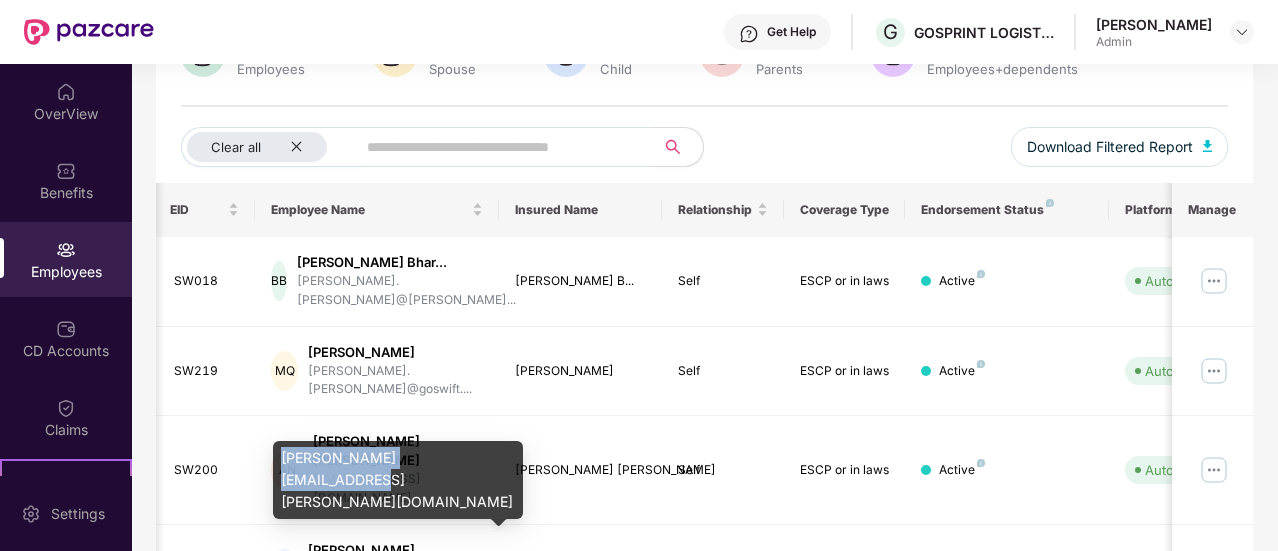 drag, startPoint x: 390, startPoint y: 501, endPoint x: 373, endPoint y: 481, distance: 26.24881 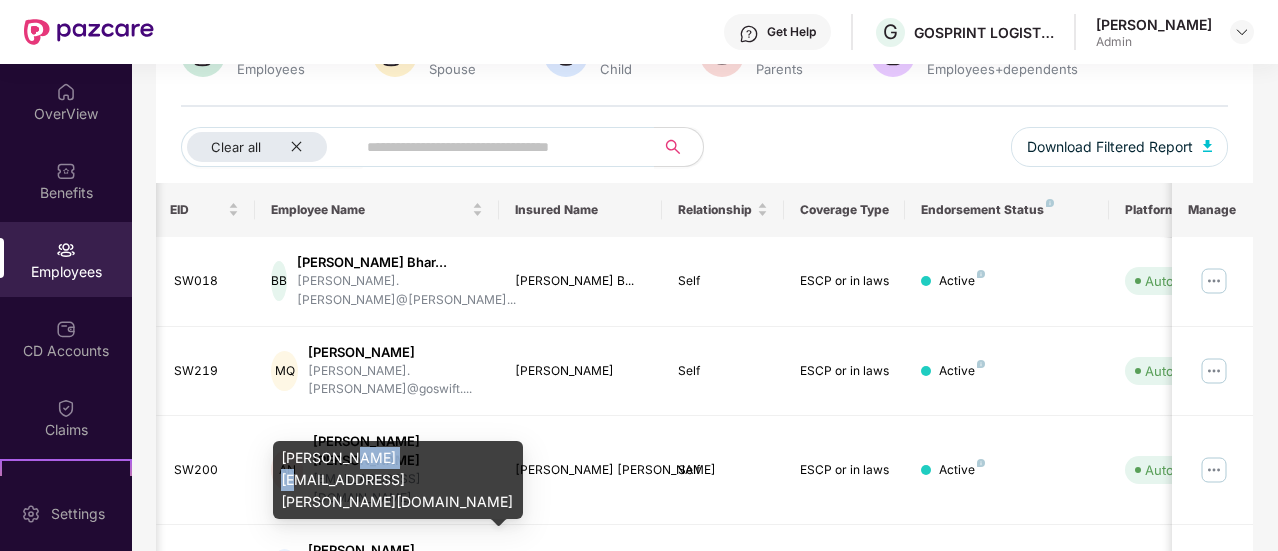 click on "[PERSON_NAME][EMAIL_ADDRESS][PERSON_NAME][DOMAIN_NAME]" at bounding box center (398, 487) 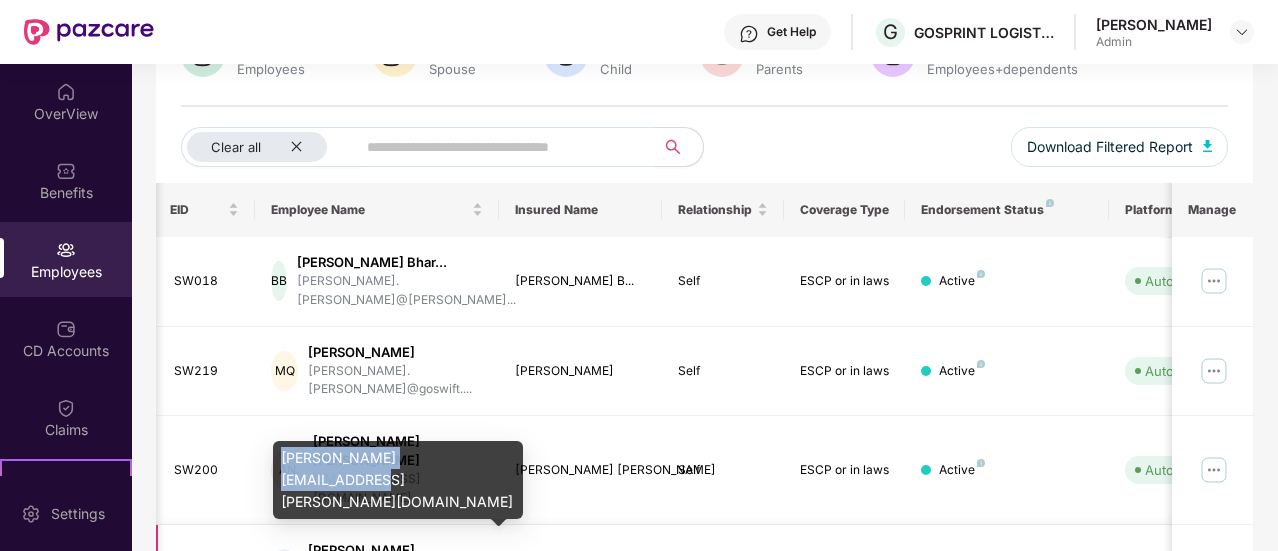drag, startPoint x: 373, startPoint y: 481, endPoint x: 381, endPoint y: 490, distance: 12.0415945 